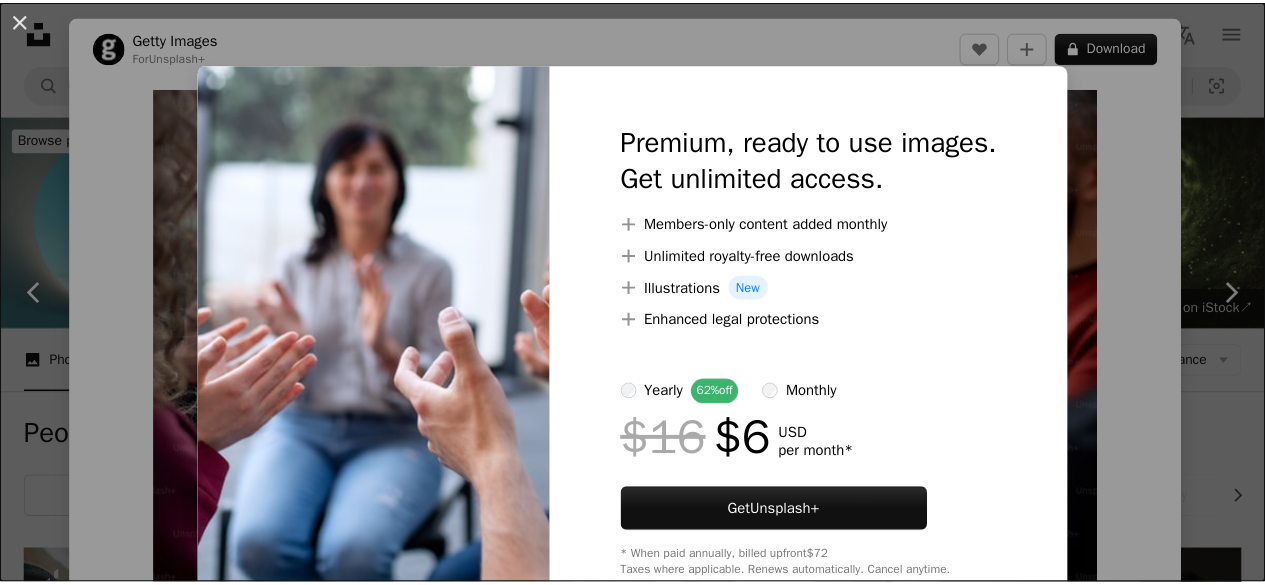 scroll, scrollTop: 979, scrollLeft: 0, axis: vertical 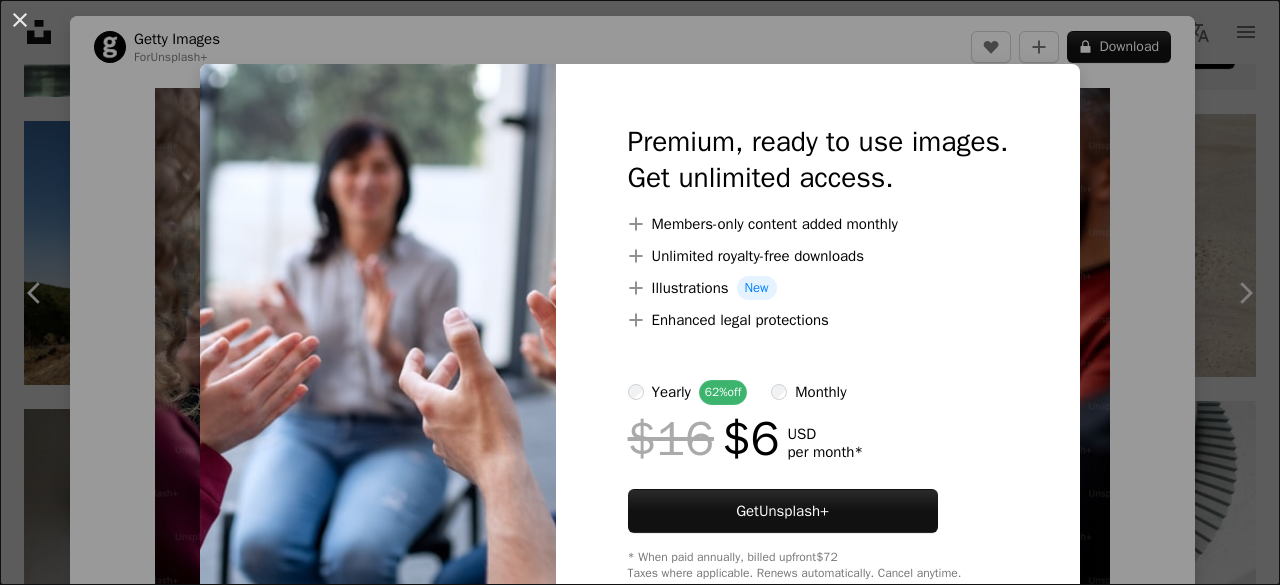 click on "An X shape Premium, ready to use images. Get unlimited access. A plus sign Members-only content added monthly A plus sign Unlimited royalty-free downloads A plus sign Illustrations  New A plus sign Enhanced legal protections yearly 62%  off monthly $16   $6 USD per month * Get  Unsplash+ * When paid annually, billed upfront  $72 Taxes where applicable. Renews automatically. Cancel anytime." at bounding box center (640, 292) 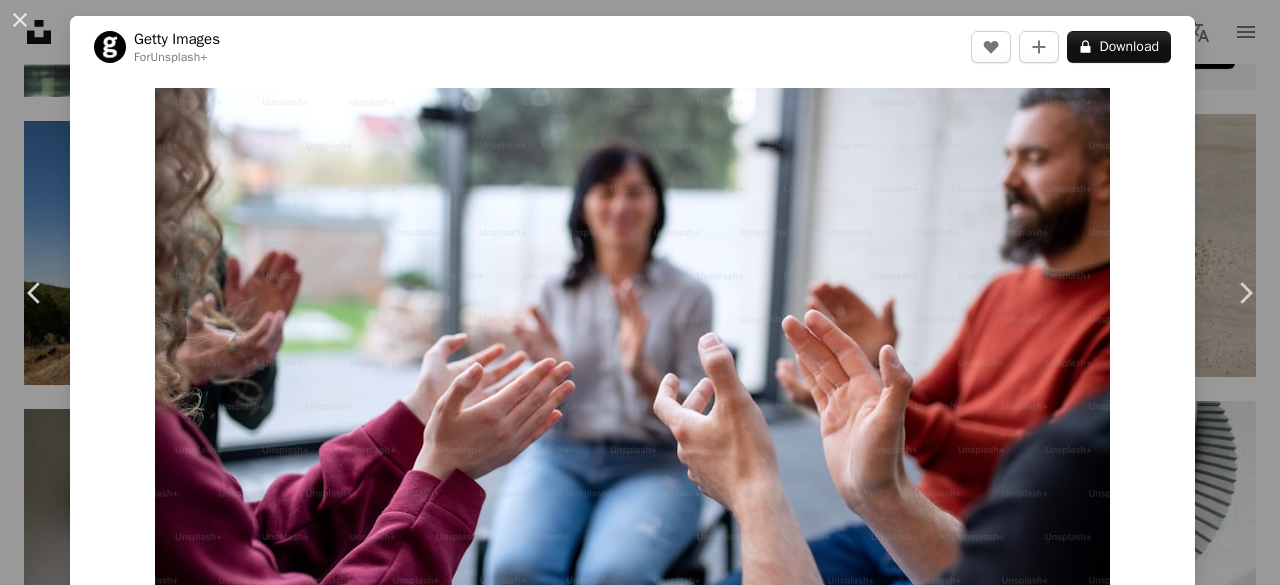 click on "An X shape Chevron left Chevron right Getty Images For  Unsplash+ A heart A plus sign A lock Download Zoom in A forward-right arrow Share More Actions Calendar outlined Published on  [DATE], [YEAR] Safety Licensed under the  Unsplash+ License people meeting adult photography women men support discussion circle group of people old listening horizontal psychotherapy indoors sitting white people [COUNTRY_CODE] clapping mental health professional Free images From this series Chevron right Plus sign for Unsplash+ Plus sign for Unsplash+ Plus sign for Unsplash+ Plus sign for Unsplash+ Plus sign for Unsplash+ Plus sign for Unsplash+ Plus sign for Unsplash+ Plus sign for Unsplash+ Plus sign for Unsplash+ Plus sign for Unsplash+ Plus sign for Unsplash+ Related images Plus sign for Unsplash+ A heart A plus sign Getty Images For  Unsplash+ A lock Download Plus sign for Unsplash+ A heart A plus sign Getty Images For  Unsplash+ A lock Download Plus sign for Unsplash+ A heart A plus sign Getty Images For  Unsplash+ A lock Download A heart For  For" at bounding box center [640, 292] 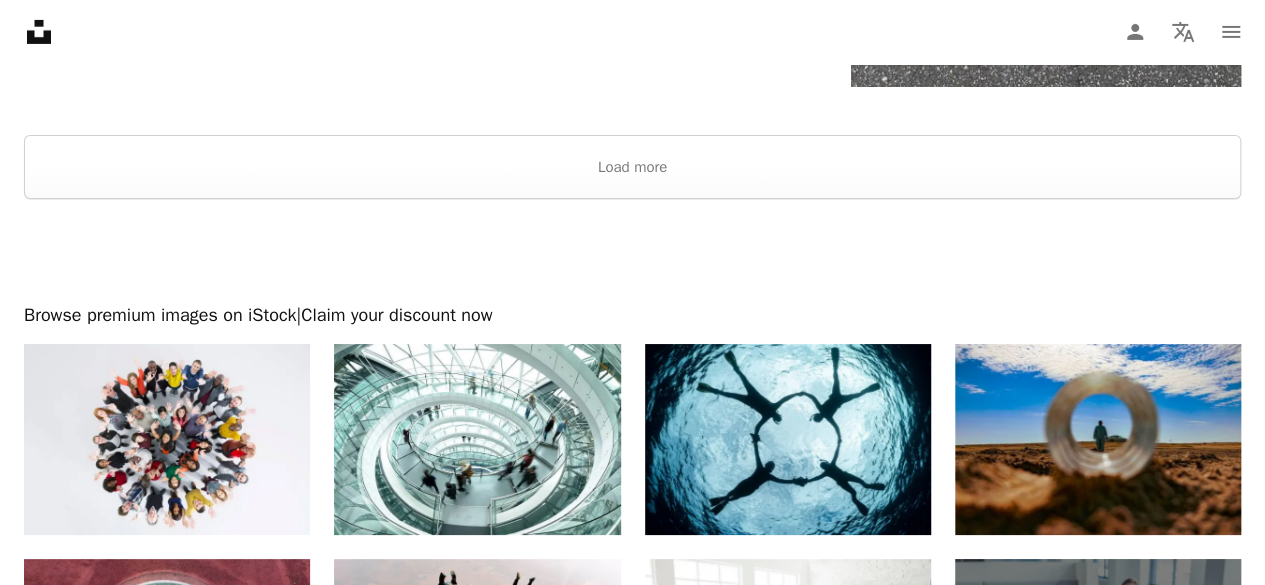 scroll, scrollTop: 3379, scrollLeft: 0, axis: vertical 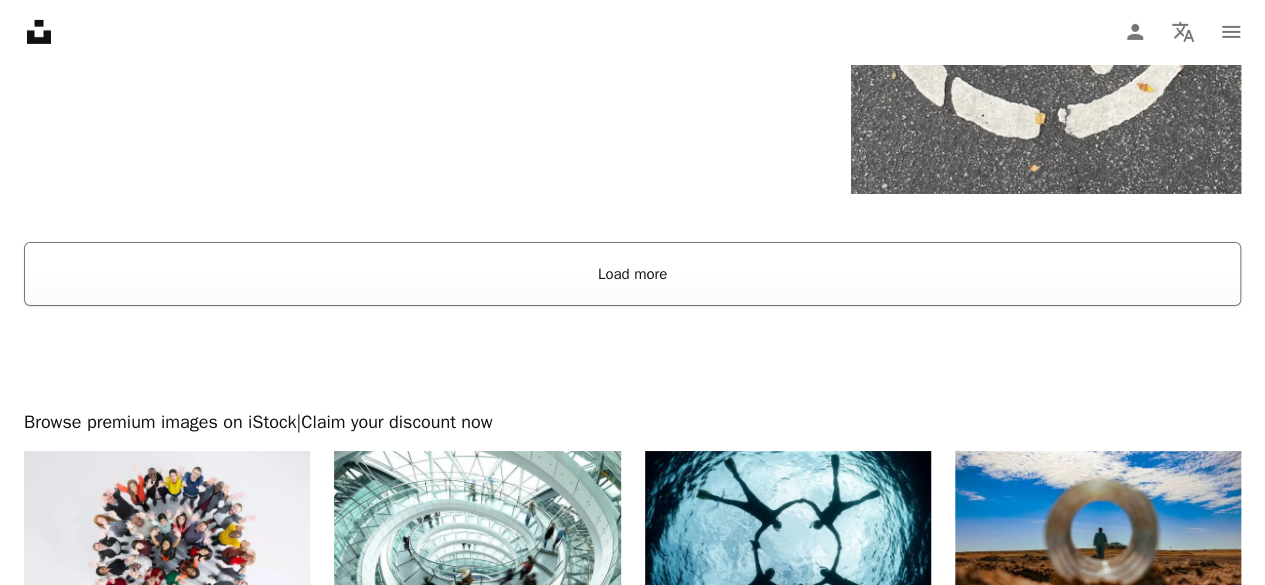 click on "Load more" at bounding box center [632, 274] 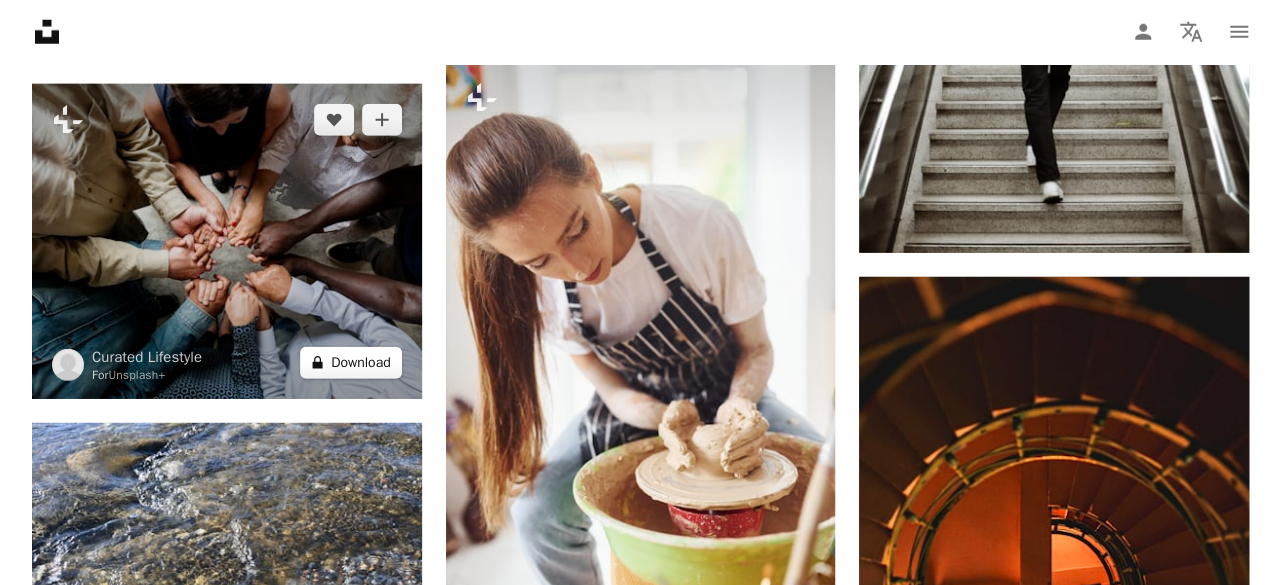 scroll, scrollTop: 21779, scrollLeft: 0, axis: vertical 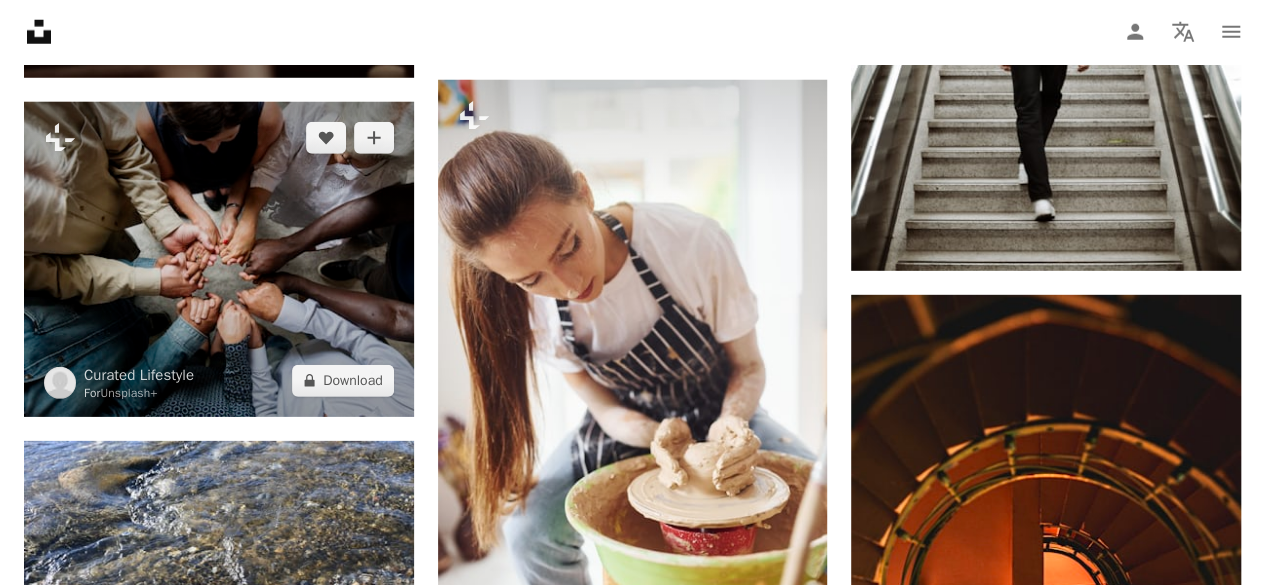 click at bounding box center (219, 259) 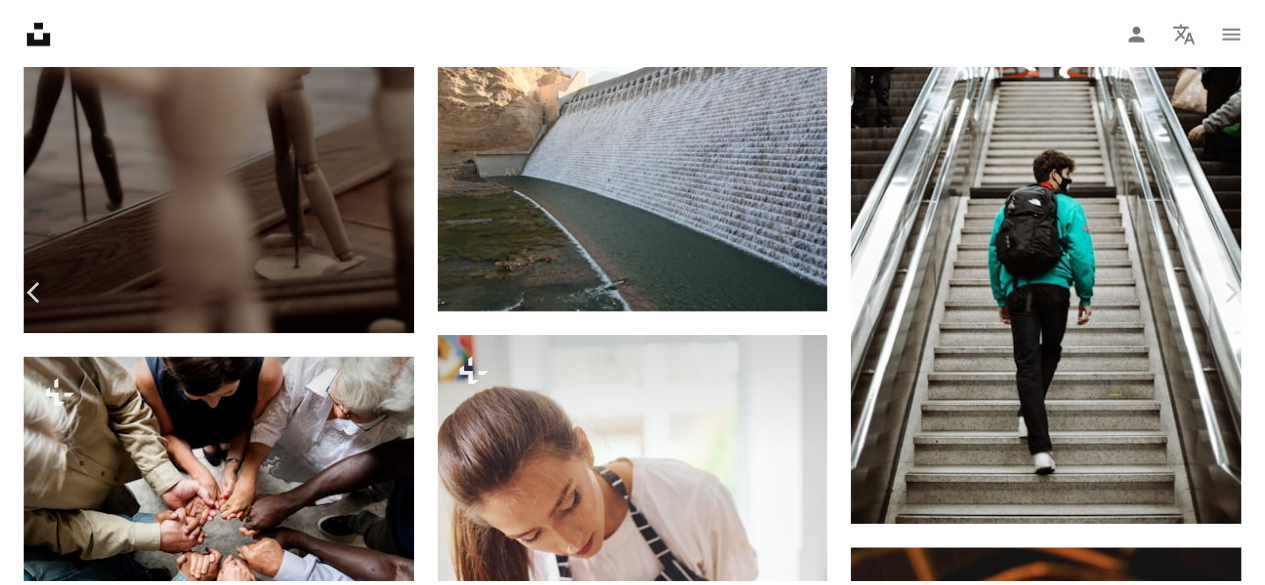 scroll, scrollTop: 0, scrollLeft: 0, axis: both 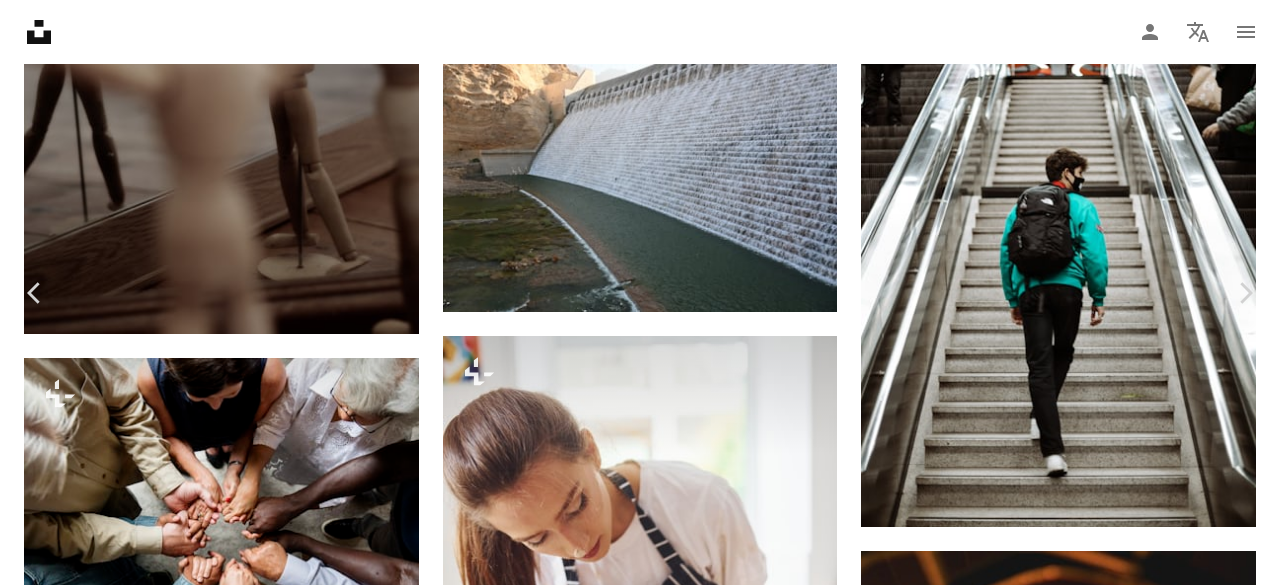 click on "A lock Download" at bounding box center (1119, 3861) 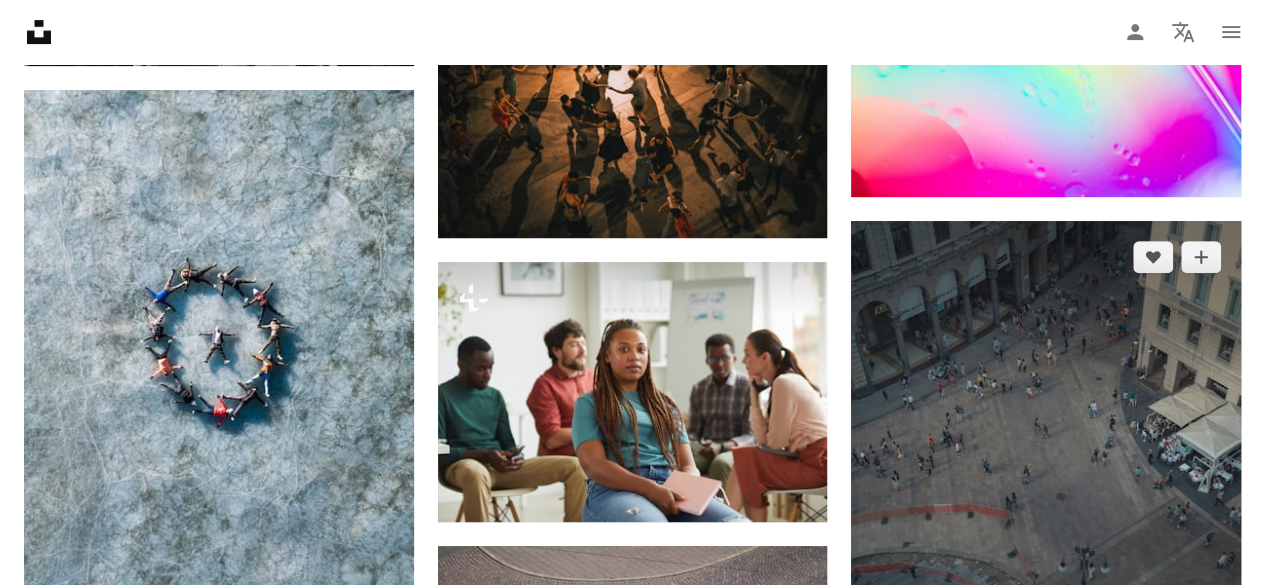scroll, scrollTop: 27179, scrollLeft: 0, axis: vertical 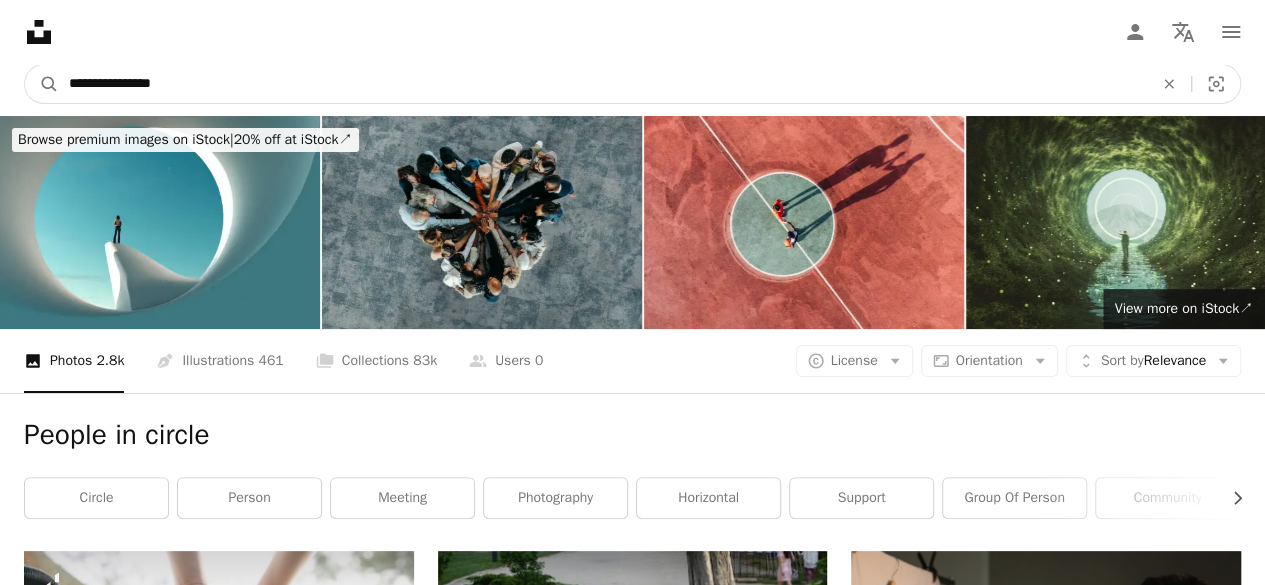 drag, startPoint x: 207, startPoint y: 85, endPoint x: 0, endPoint y: 36, distance: 212.72047 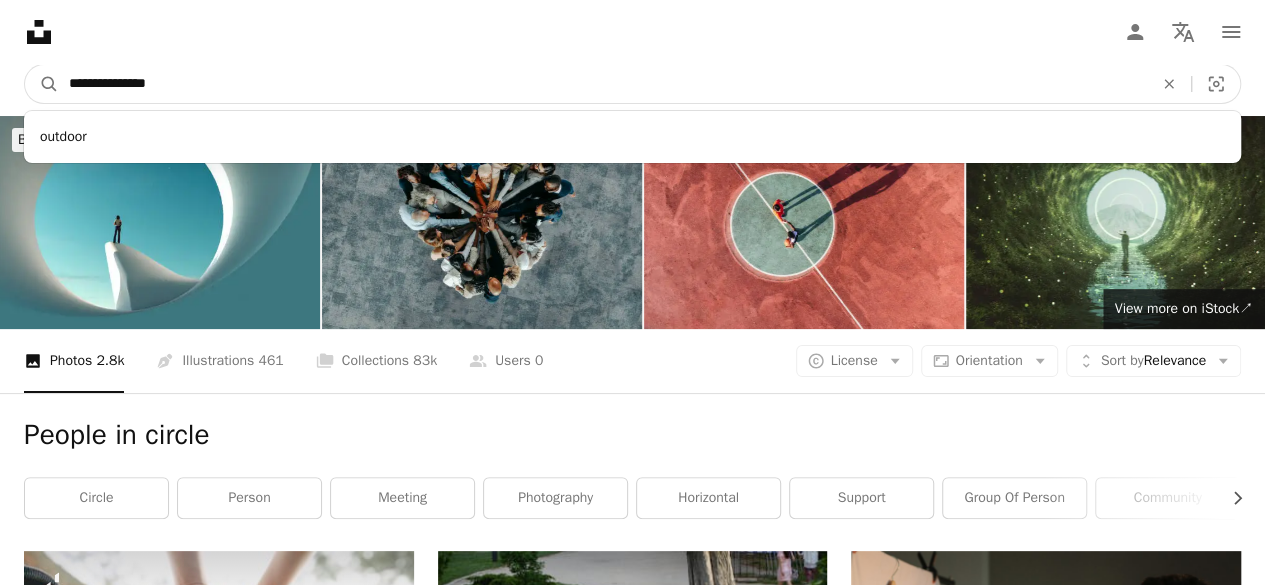 type on "**********" 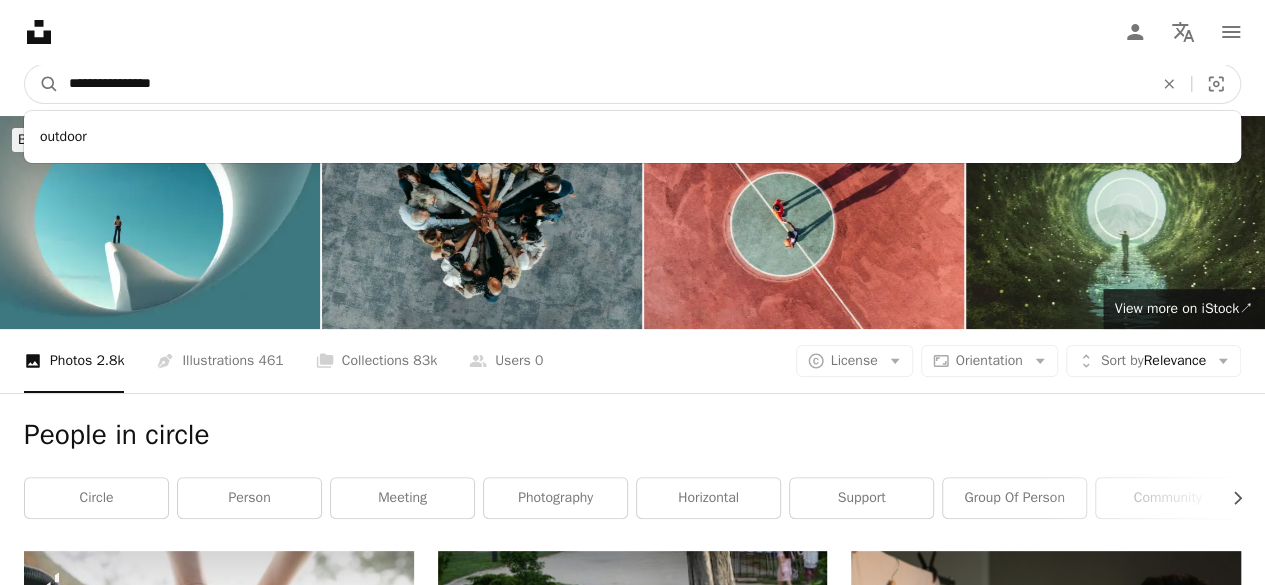 click on "A magnifying glass" at bounding box center [42, 84] 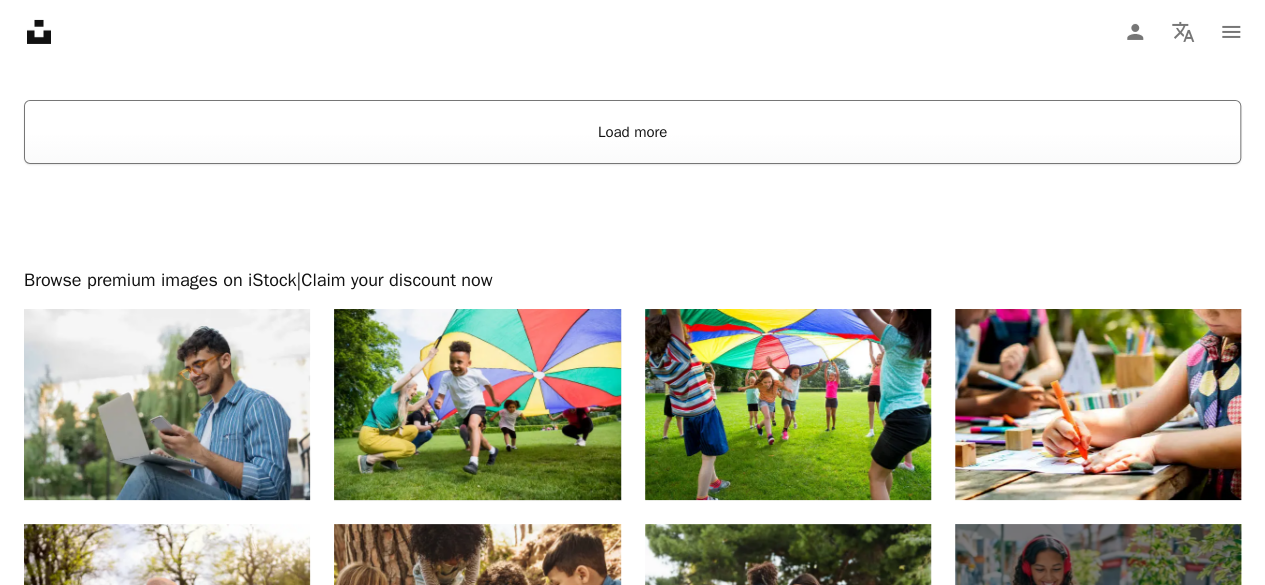 scroll, scrollTop: 3400, scrollLeft: 0, axis: vertical 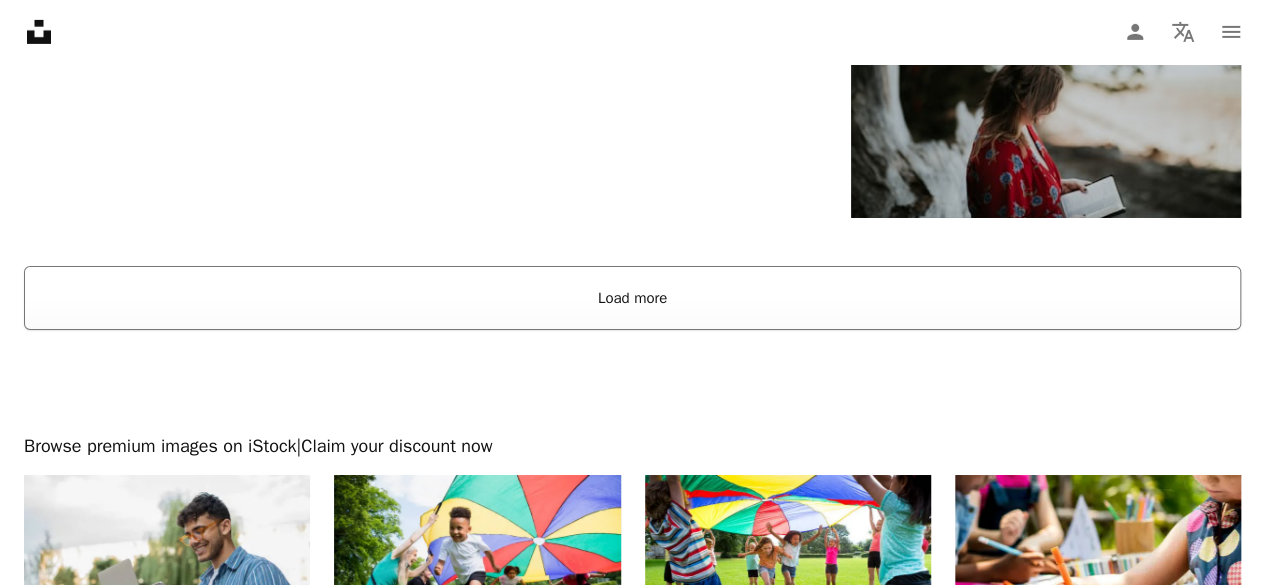 click on "Load more" at bounding box center [632, 298] 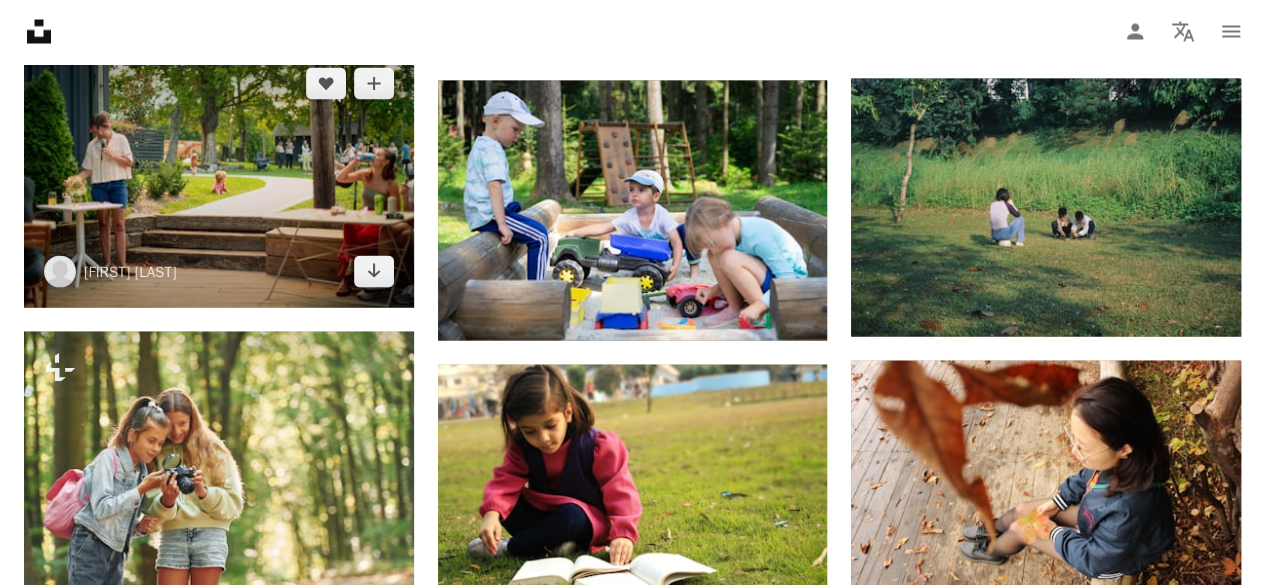 scroll, scrollTop: 12700, scrollLeft: 0, axis: vertical 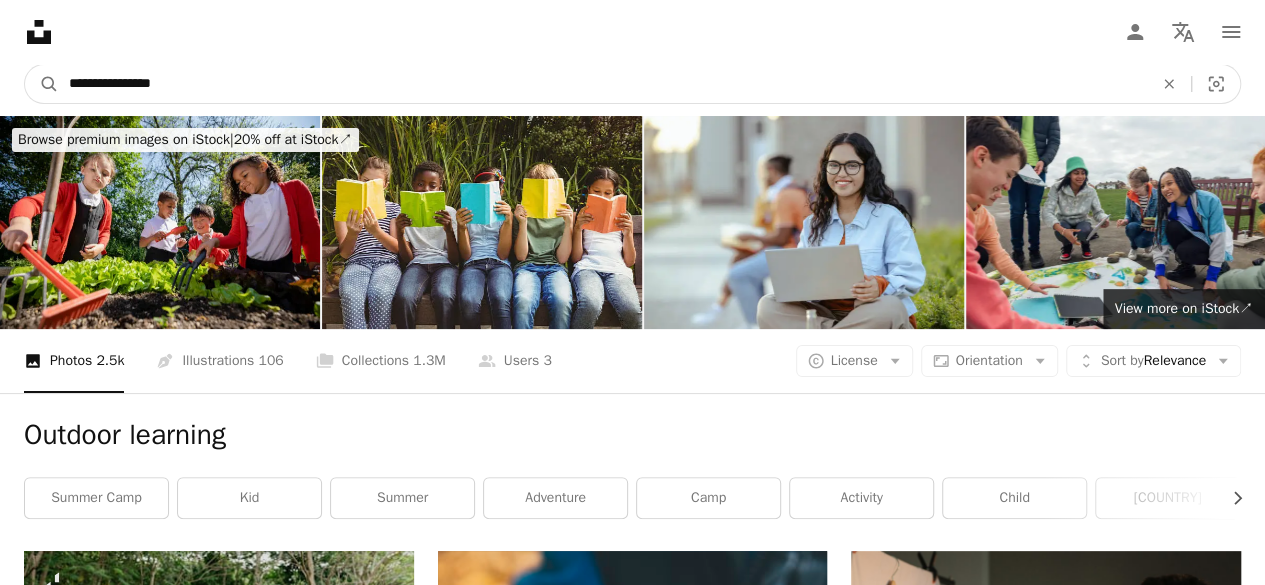 click on "**********" at bounding box center [603, 84] 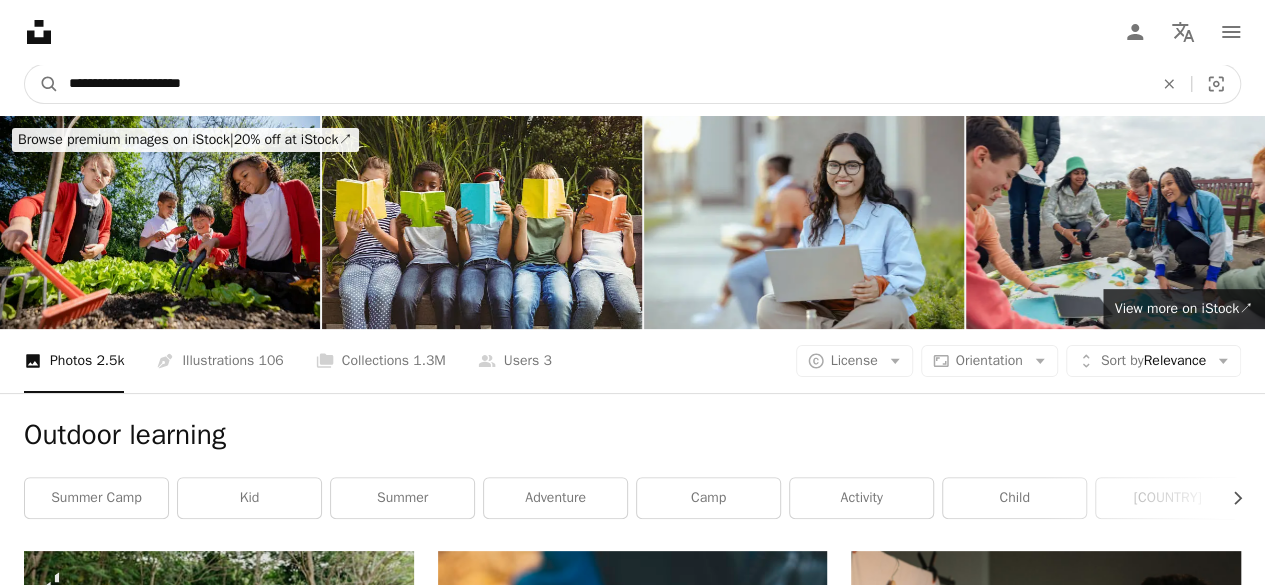 type on "**********" 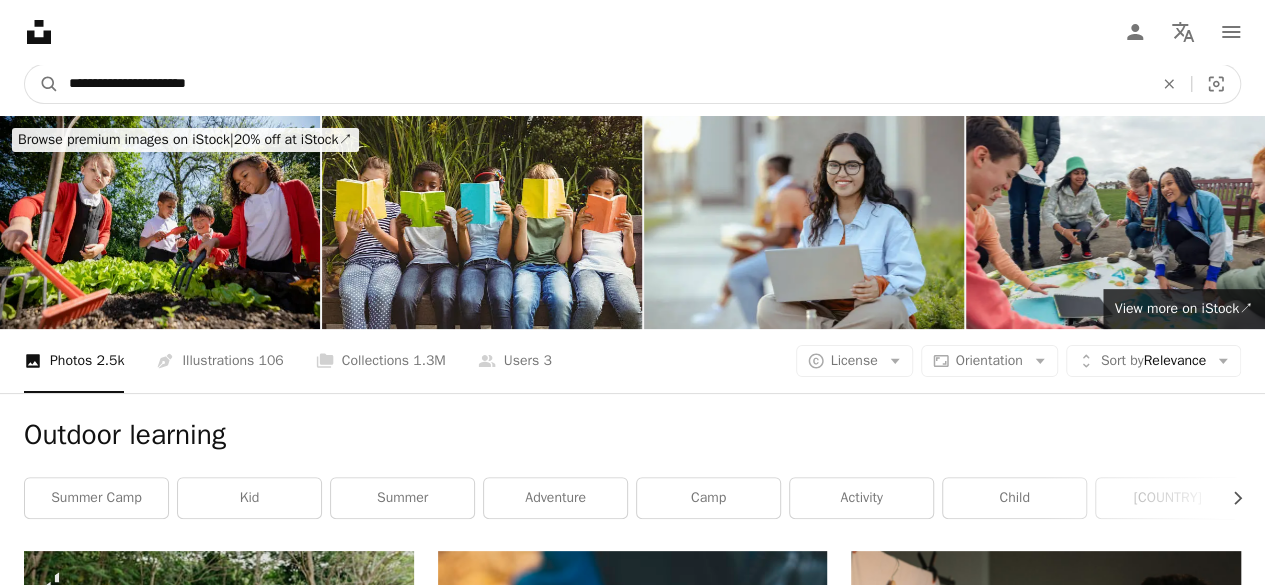 click on "A magnifying glass" at bounding box center (42, 84) 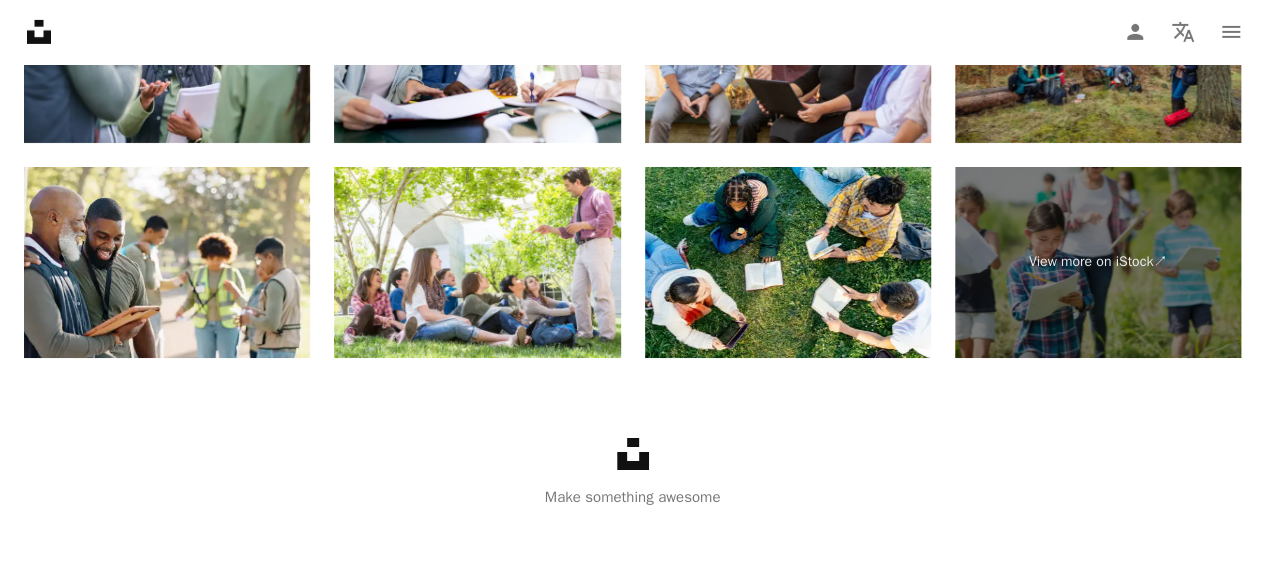 scroll, scrollTop: 2929, scrollLeft: 0, axis: vertical 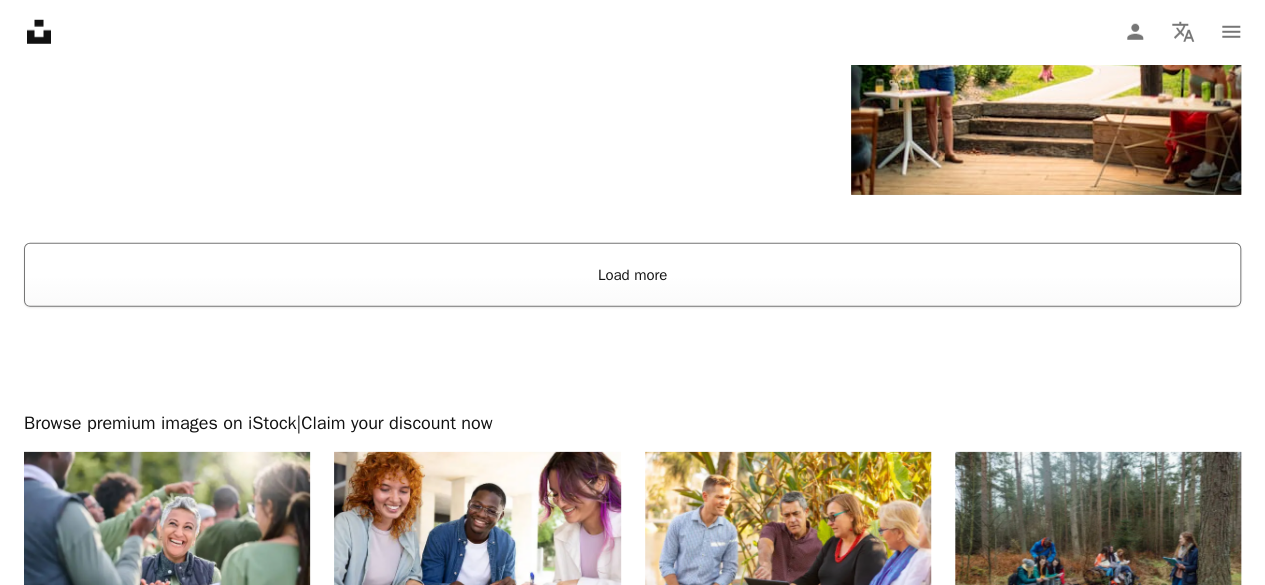 click on "Load more" at bounding box center (632, 275) 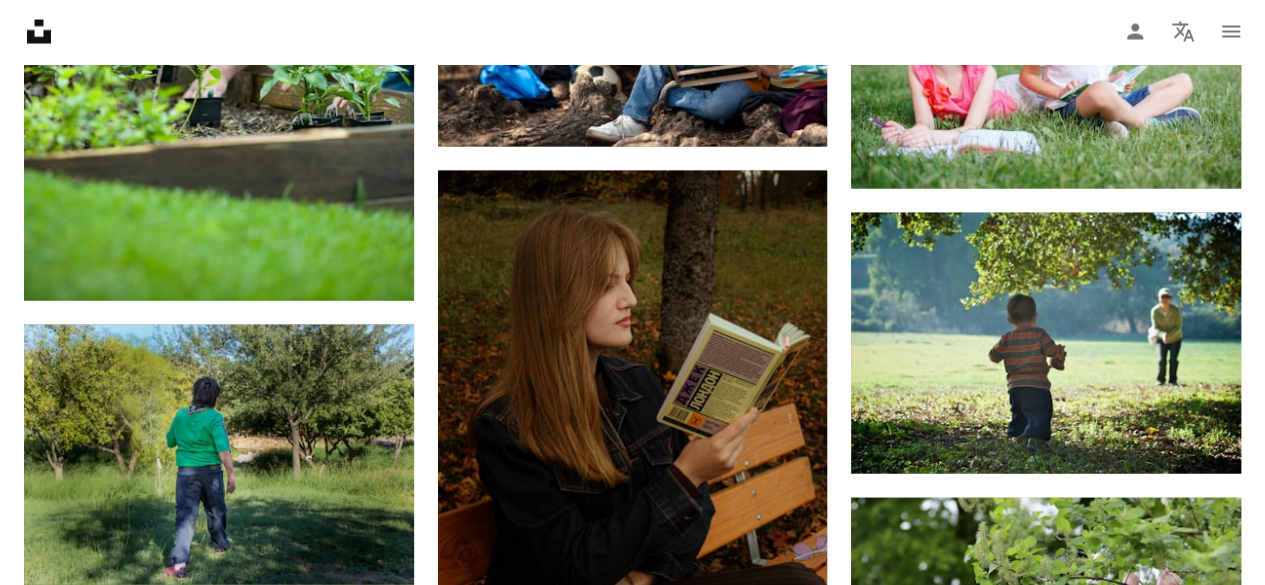 scroll, scrollTop: 17729, scrollLeft: 0, axis: vertical 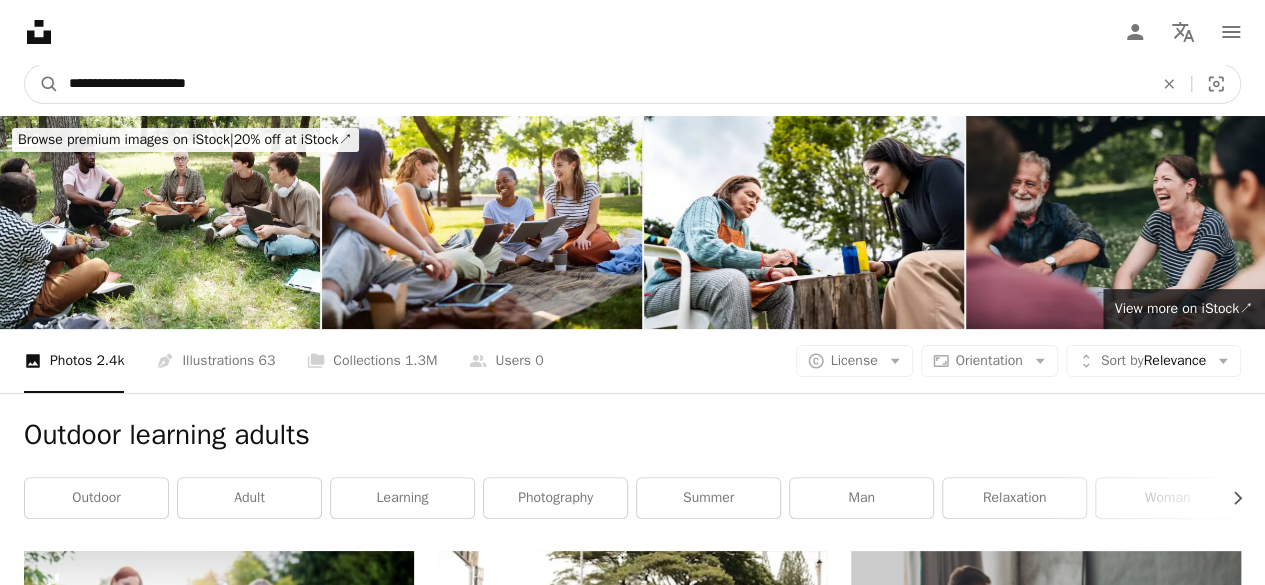 drag, startPoint x: 224, startPoint y: 99, endPoint x: 0, endPoint y: -14, distance: 250.88843 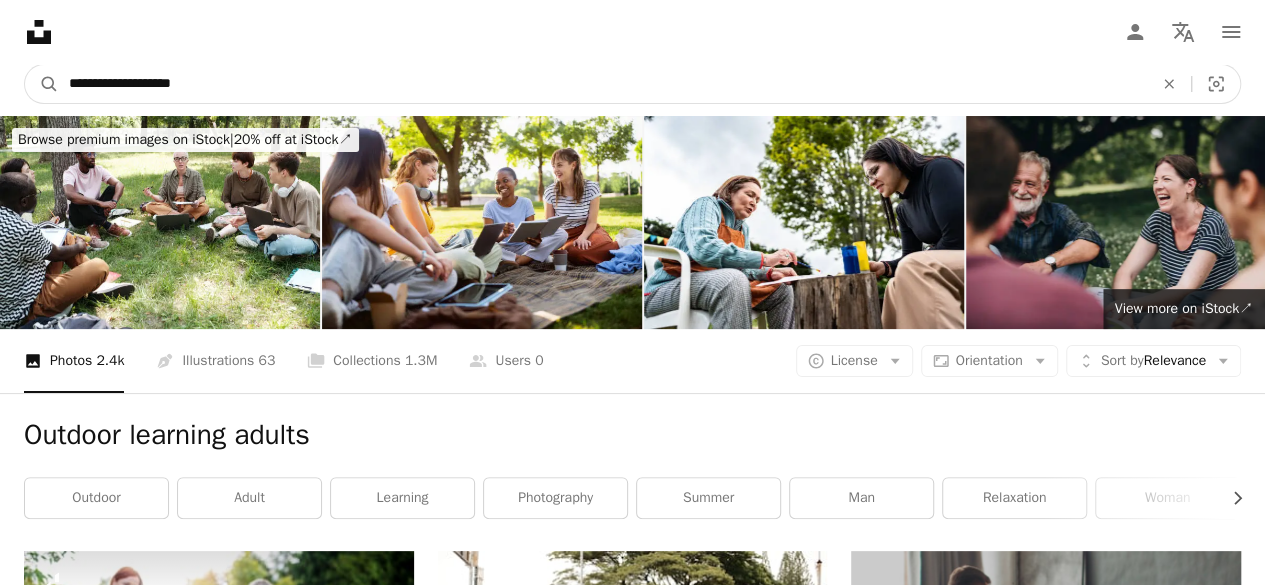 type on "**********" 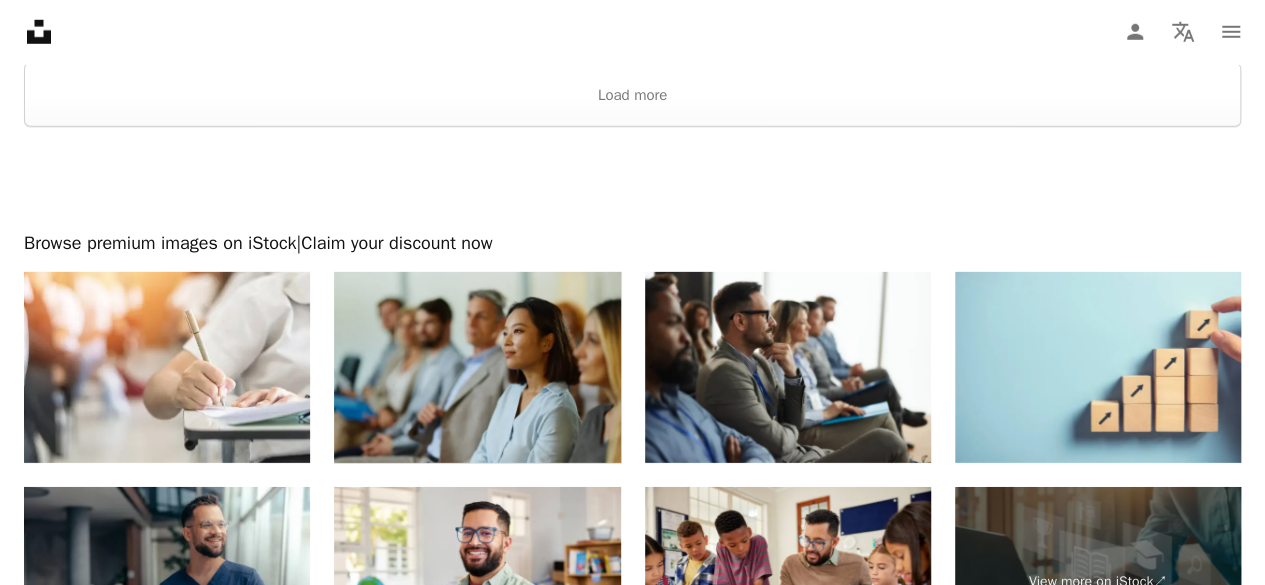 scroll, scrollTop: 2900, scrollLeft: 0, axis: vertical 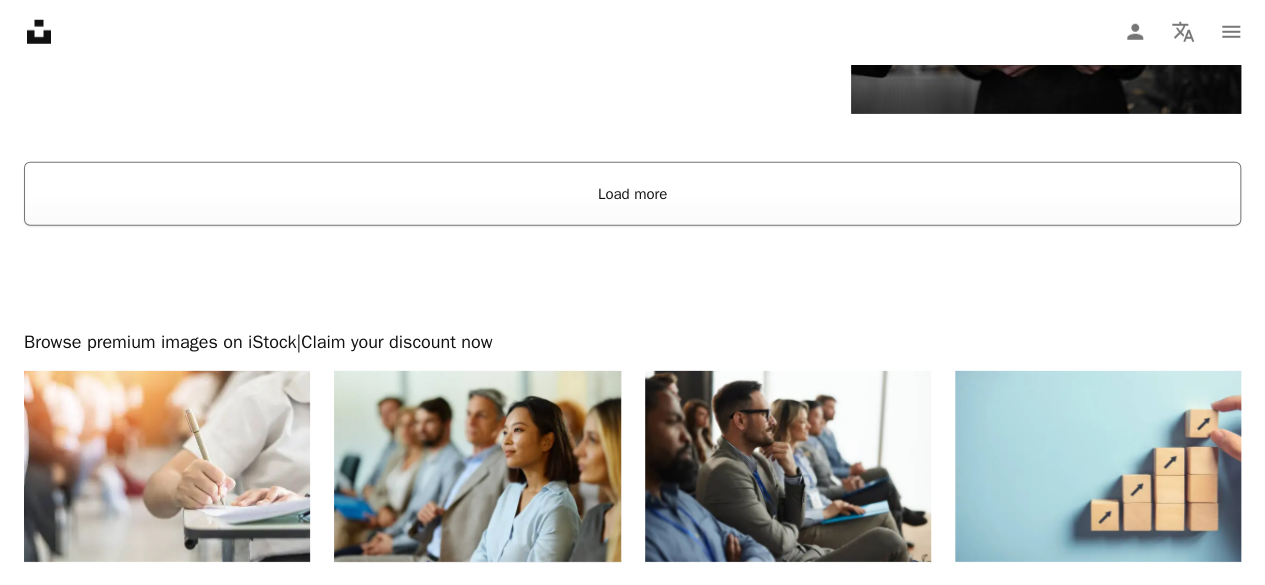 click on "Load more" at bounding box center [632, 194] 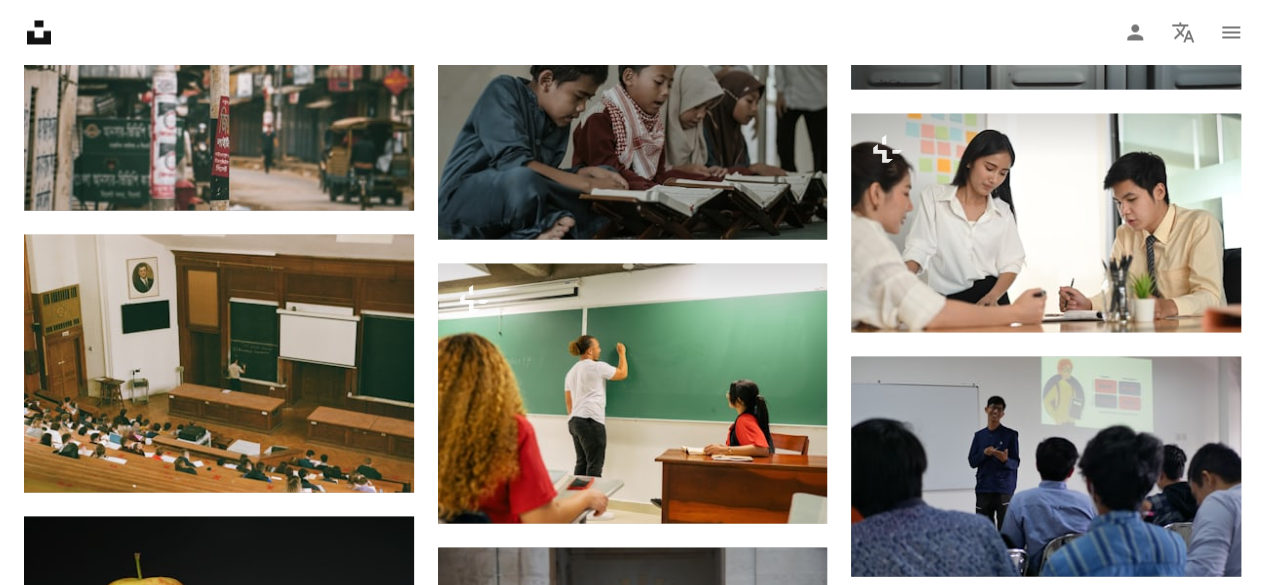 scroll, scrollTop: 9400, scrollLeft: 0, axis: vertical 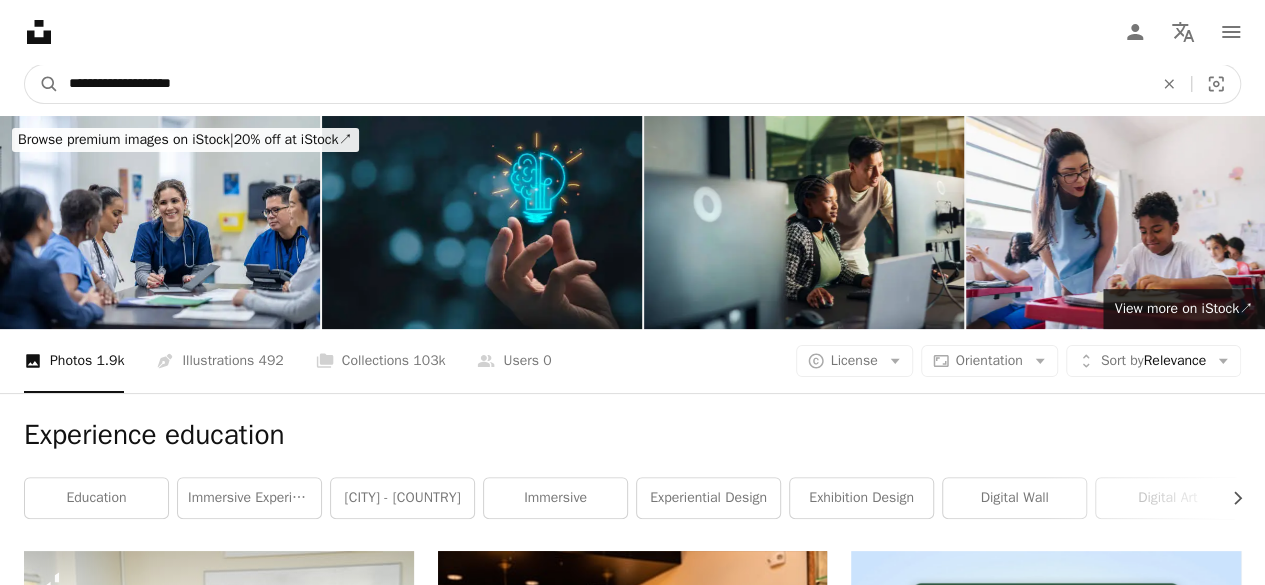 drag, startPoint x: 266, startPoint y: 81, endPoint x: 0, endPoint y: 52, distance: 267.57617 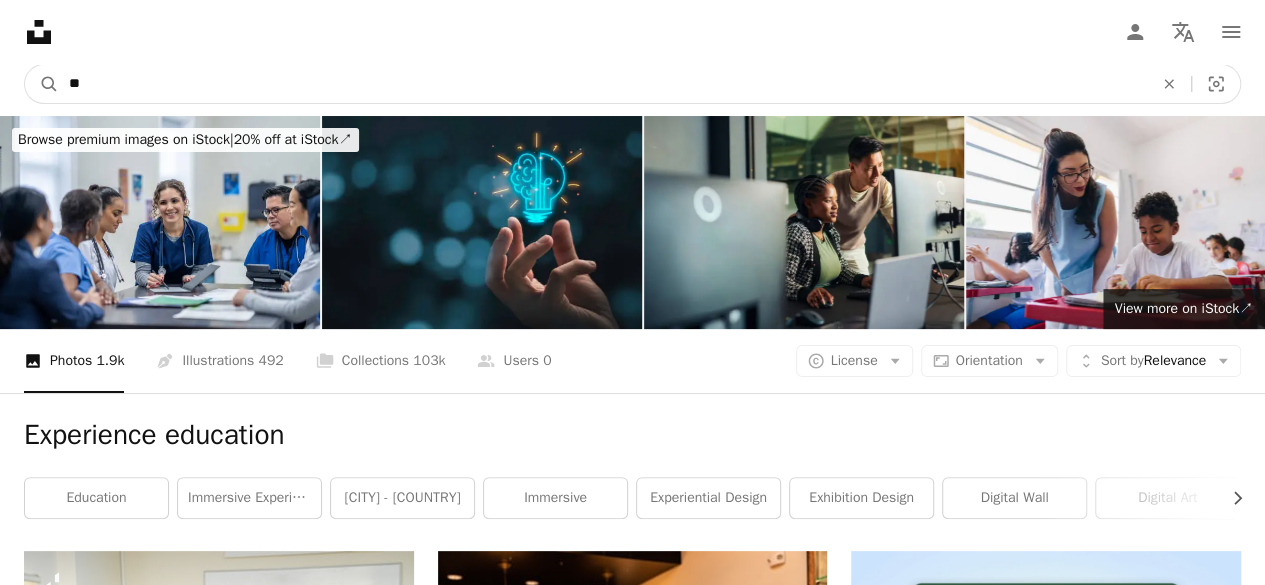 type on "***" 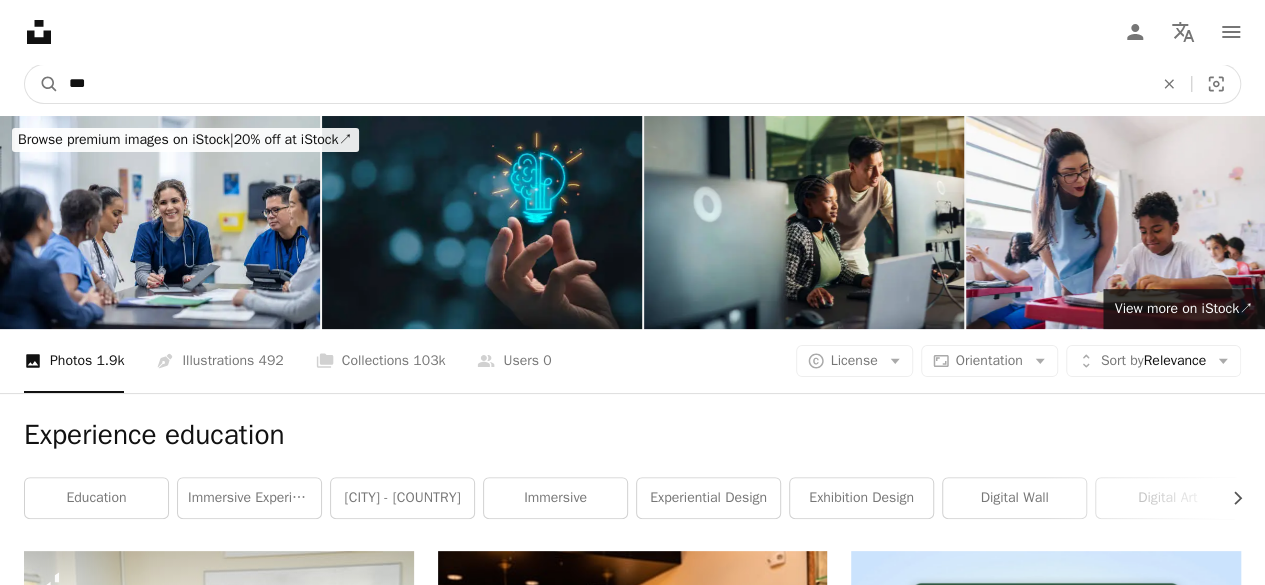 click on "A magnifying glass" at bounding box center [42, 84] 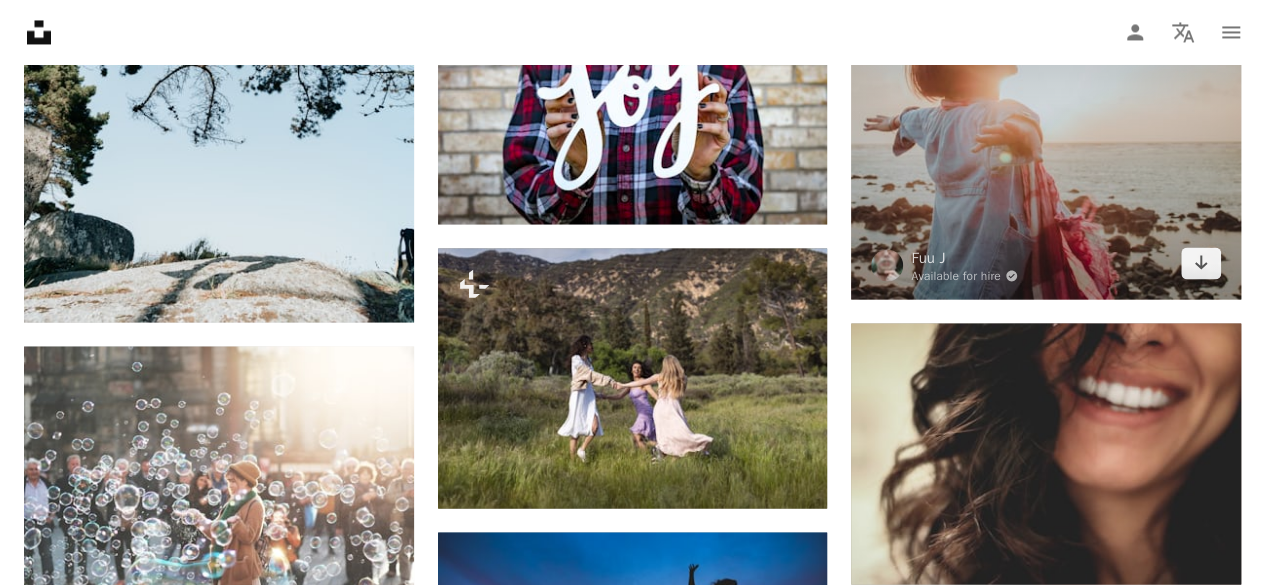 scroll, scrollTop: 1500, scrollLeft: 0, axis: vertical 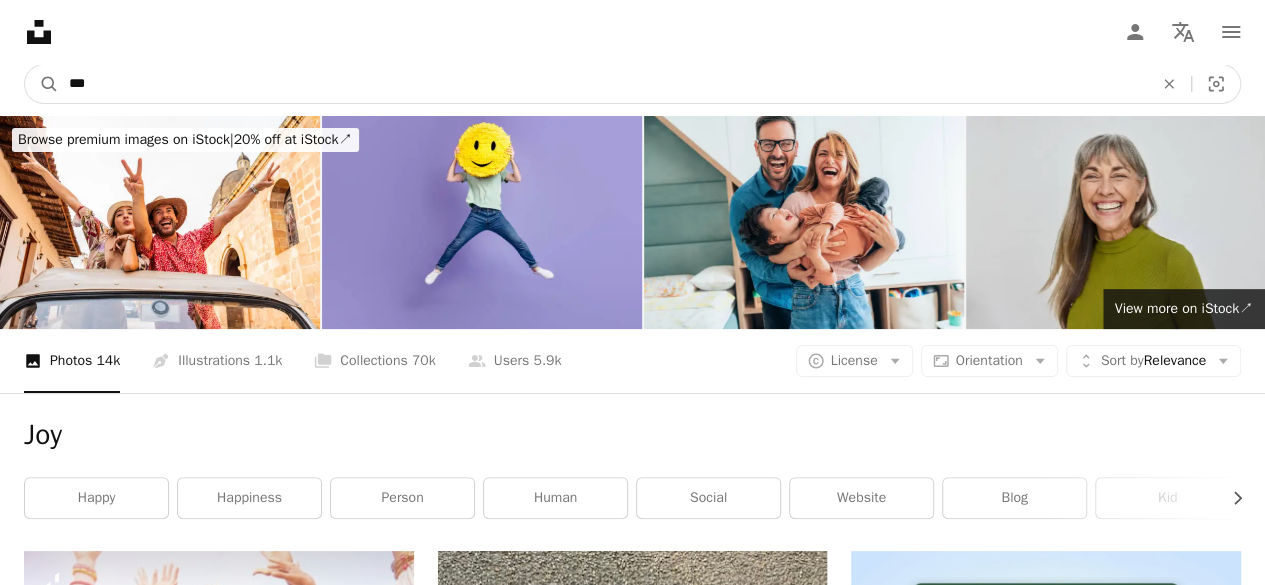 drag, startPoint x: 134, startPoint y: 100, endPoint x: 0, endPoint y: -6, distance: 170.85666 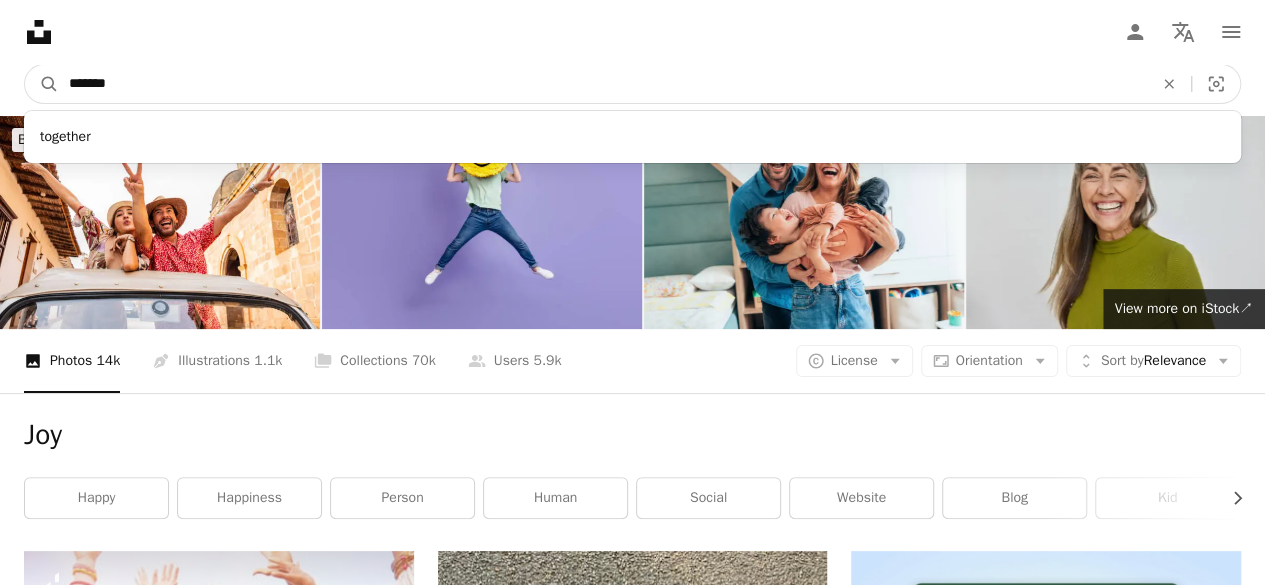 type on "********" 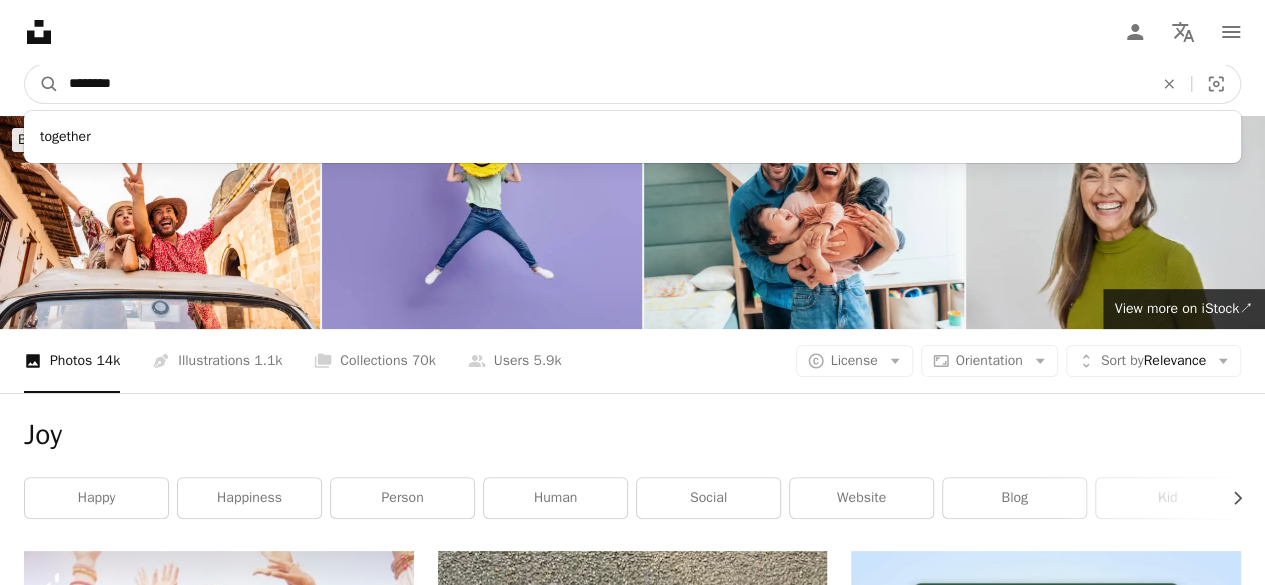 click on "A magnifying glass" at bounding box center (42, 84) 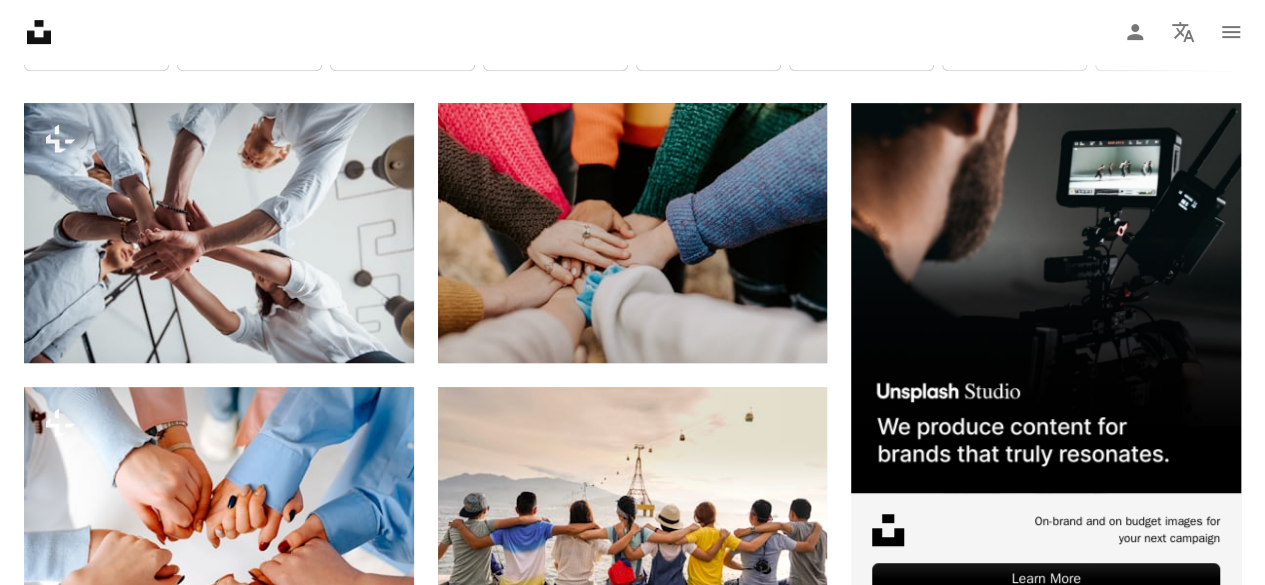 scroll, scrollTop: 0, scrollLeft: 0, axis: both 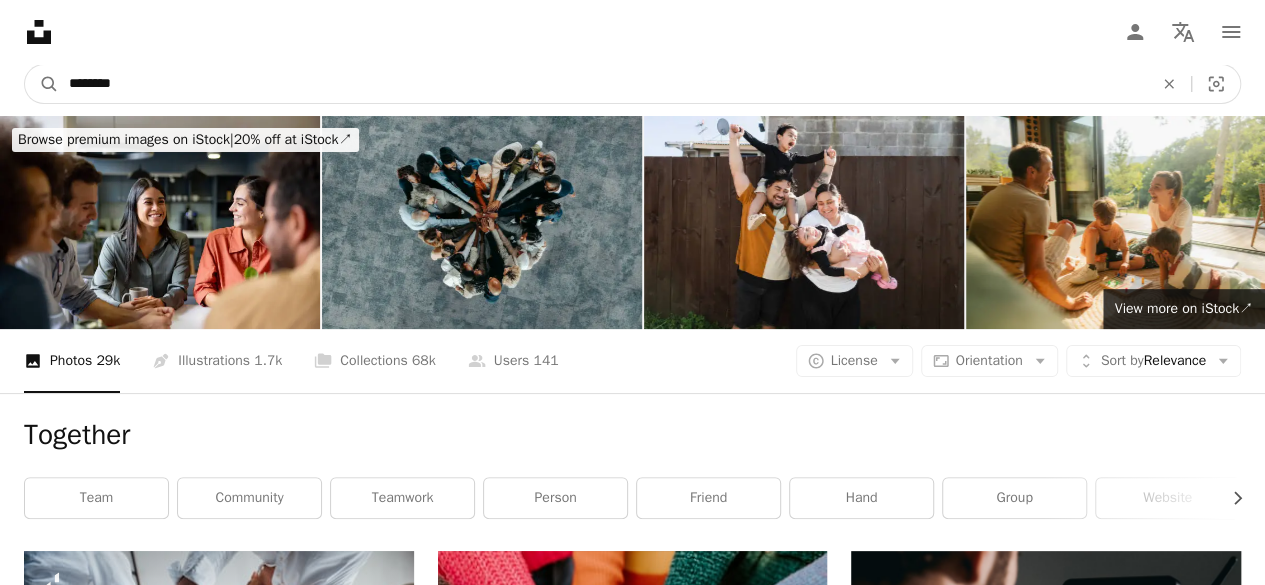 drag, startPoint x: 182, startPoint y: 88, endPoint x: 0, endPoint y: 57, distance: 184.62123 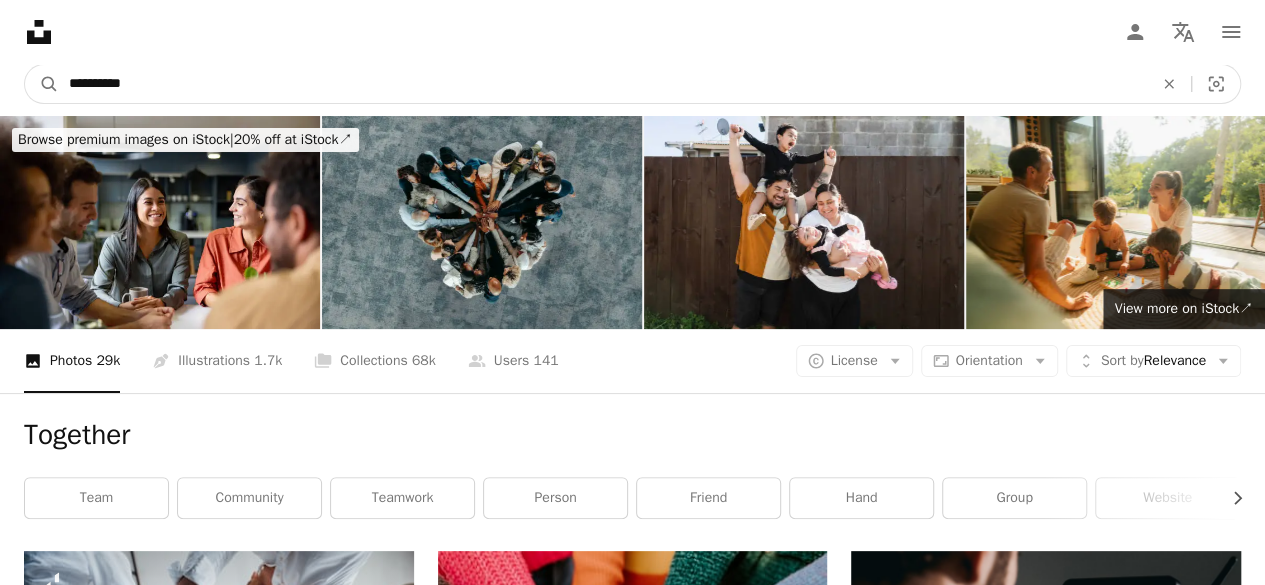 type on "**********" 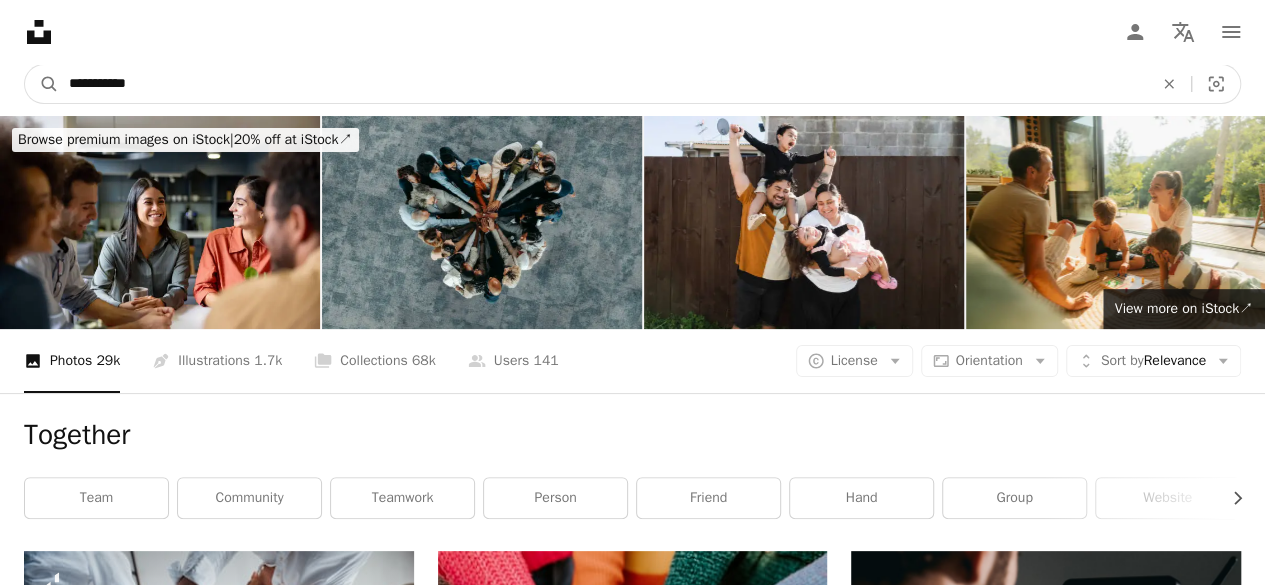 click on "A magnifying glass" at bounding box center (42, 84) 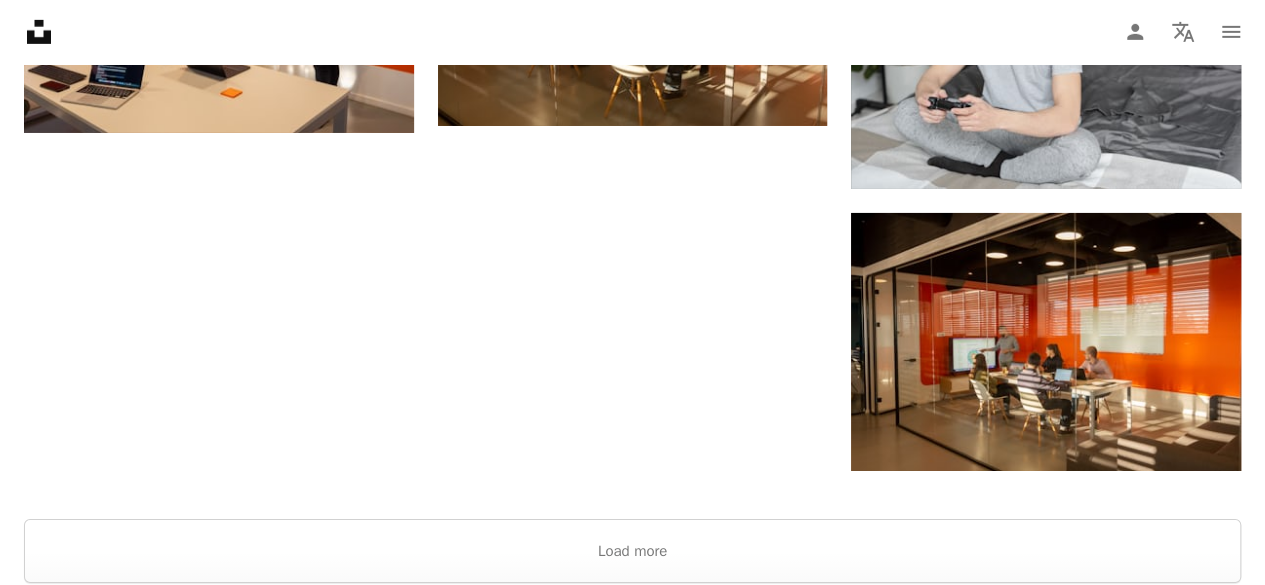 scroll, scrollTop: 3400, scrollLeft: 0, axis: vertical 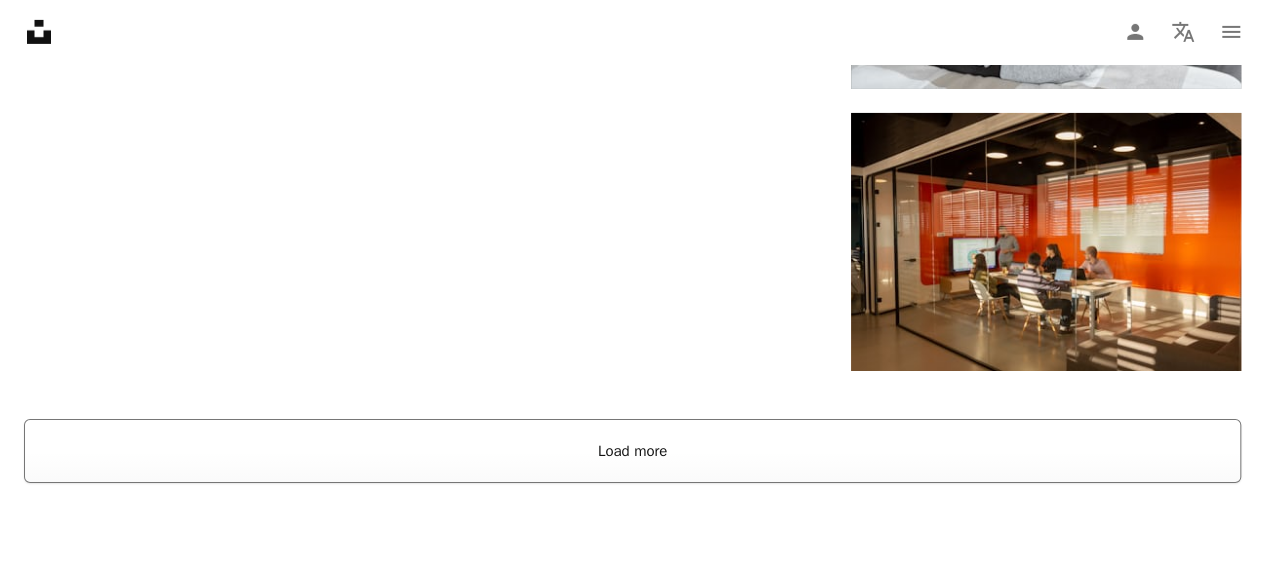 click on "Load more" at bounding box center [632, 451] 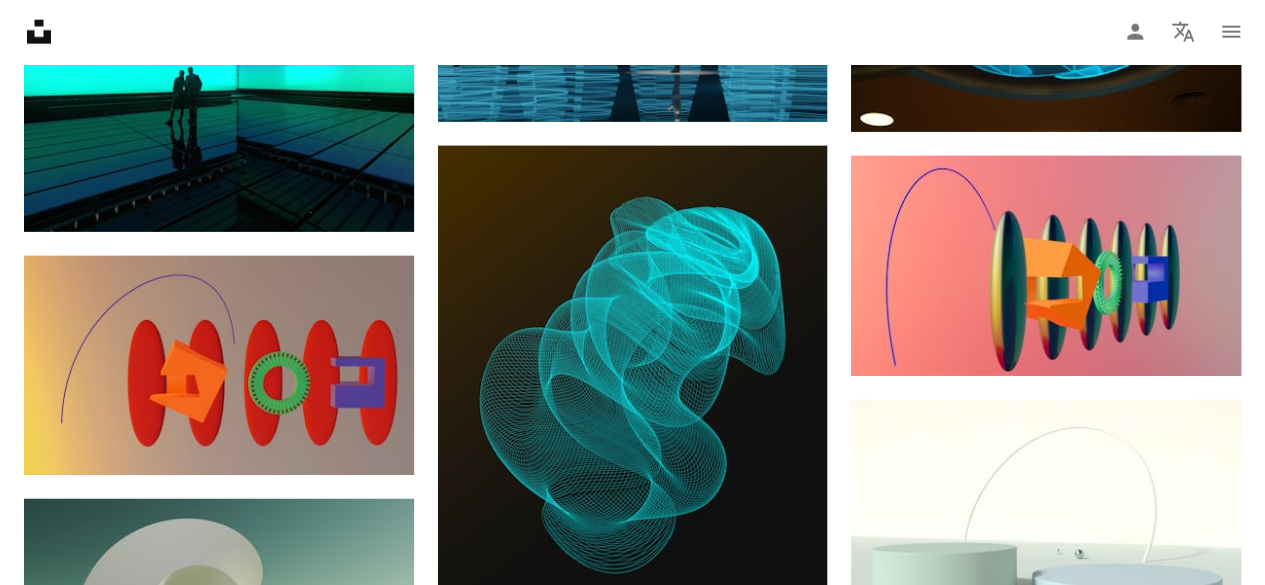 scroll, scrollTop: 10400, scrollLeft: 0, axis: vertical 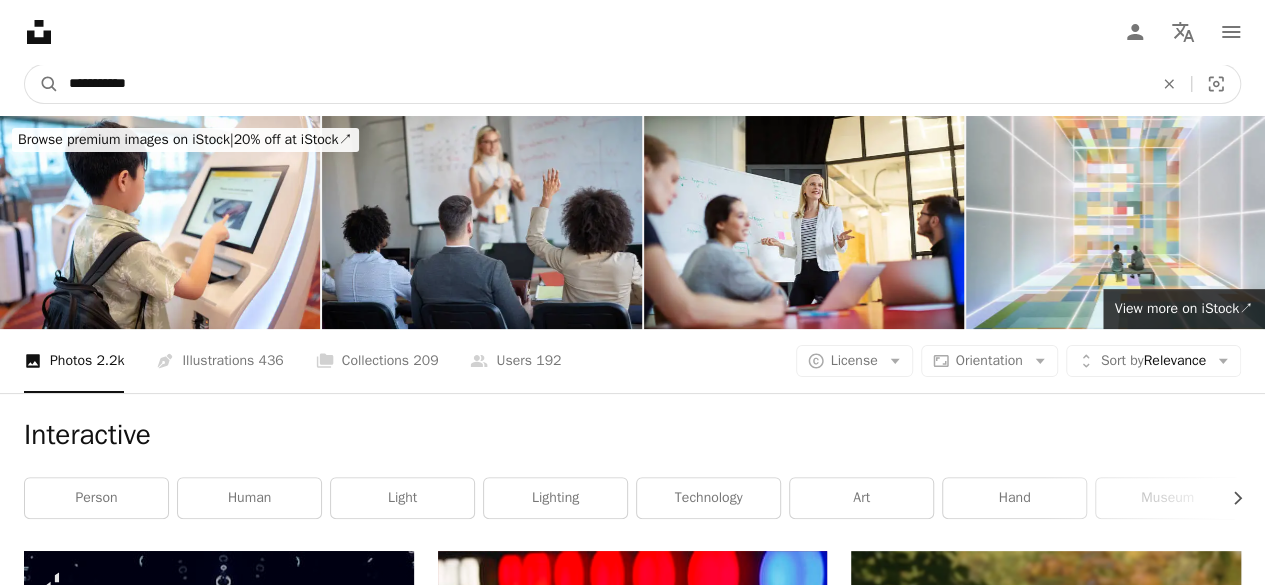 drag, startPoint x: 133, startPoint y: 87, endPoint x: 0, endPoint y: 37, distance: 142.088 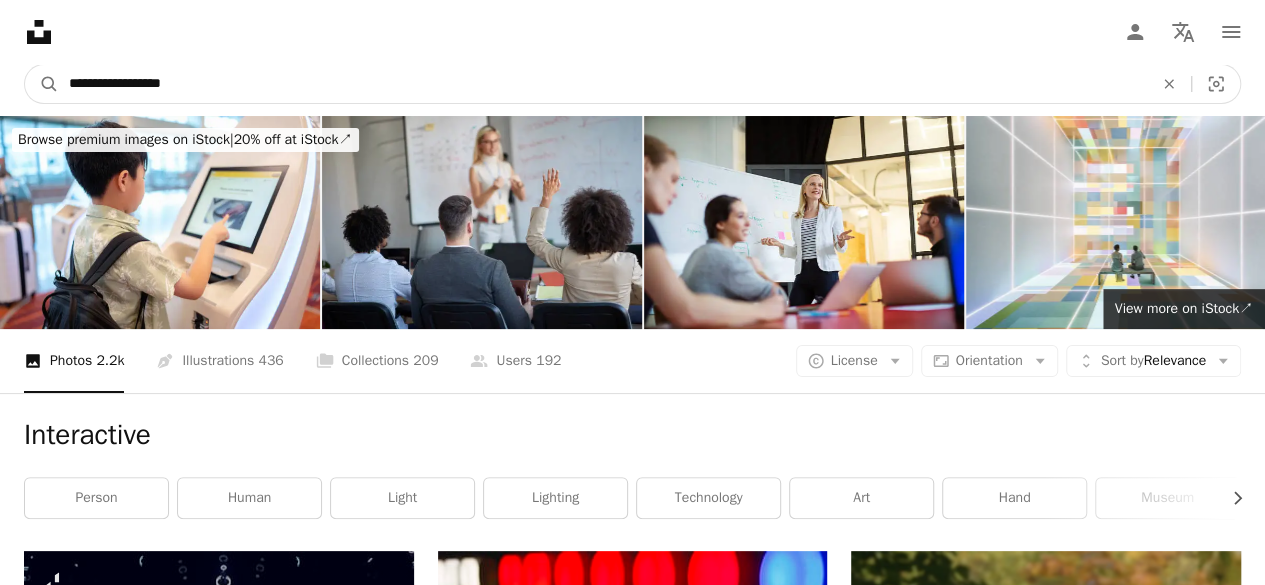 type on "**********" 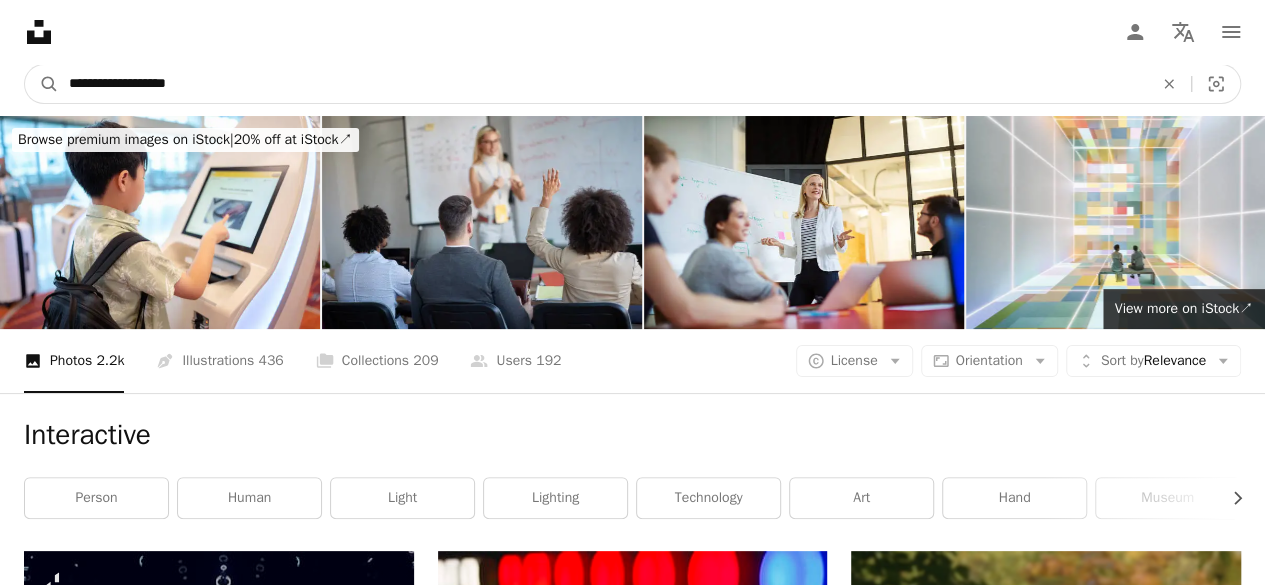 click on "A magnifying glass" at bounding box center (42, 84) 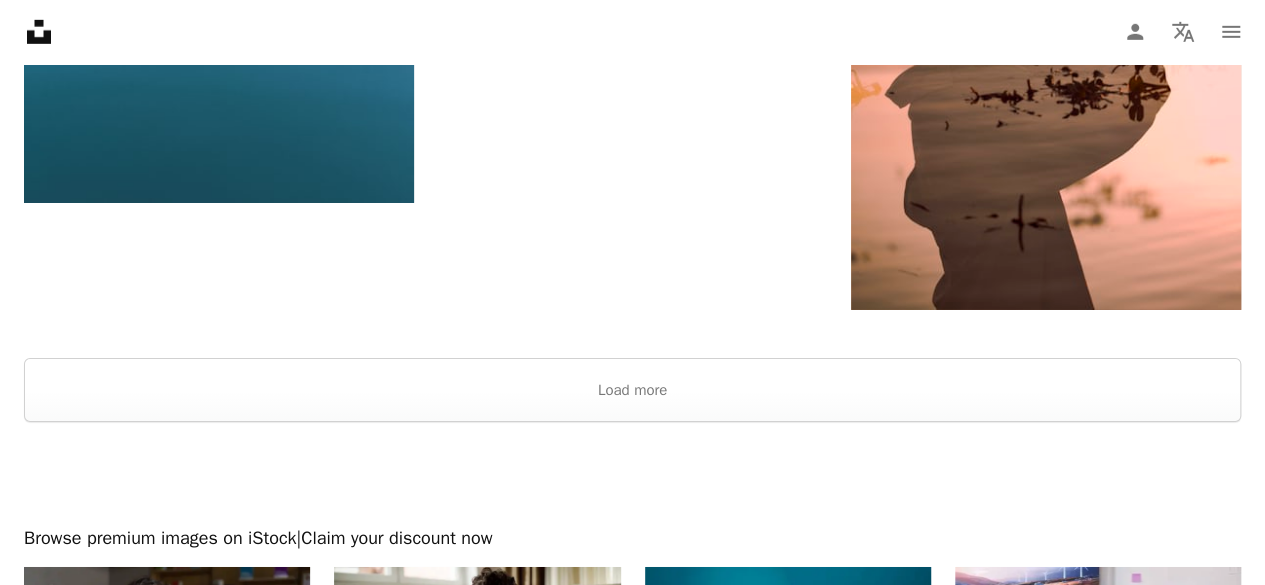 scroll, scrollTop: 3200, scrollLeft: 0, axis: vertical 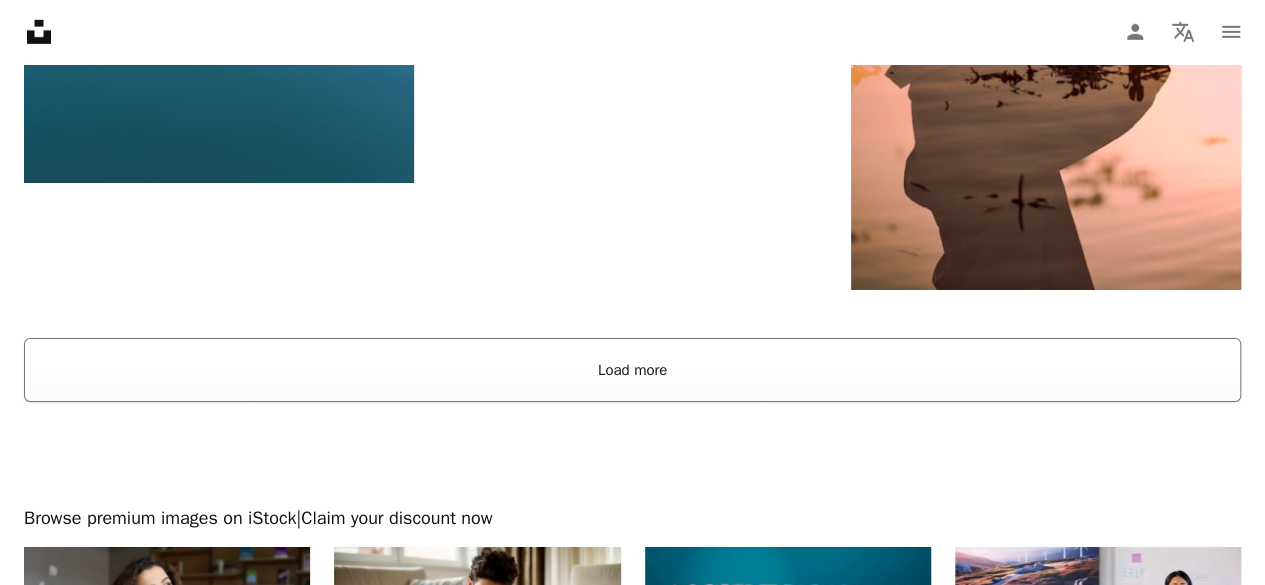 click on "Load more" at bounding box center [632, 370] 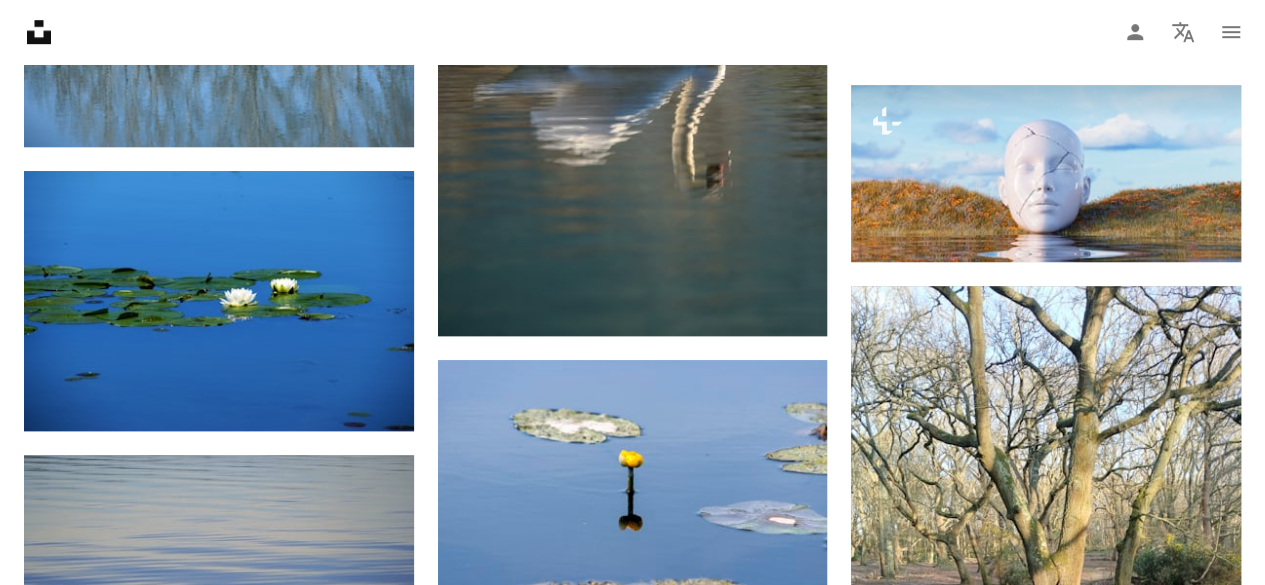 scroll, scrollTop: 8400, scrollLeft: 0, axis: vertical 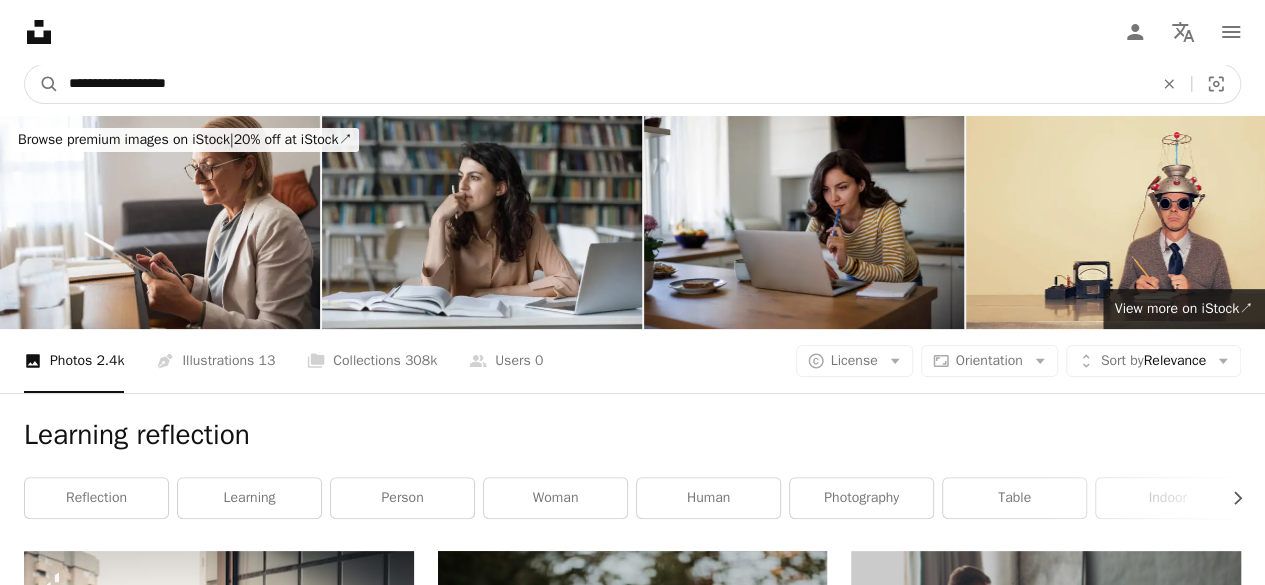 drag, startPoint x: 228, startPoint y: 80, endPoint x: 0, endPoint y: -24, distance: 250.59929 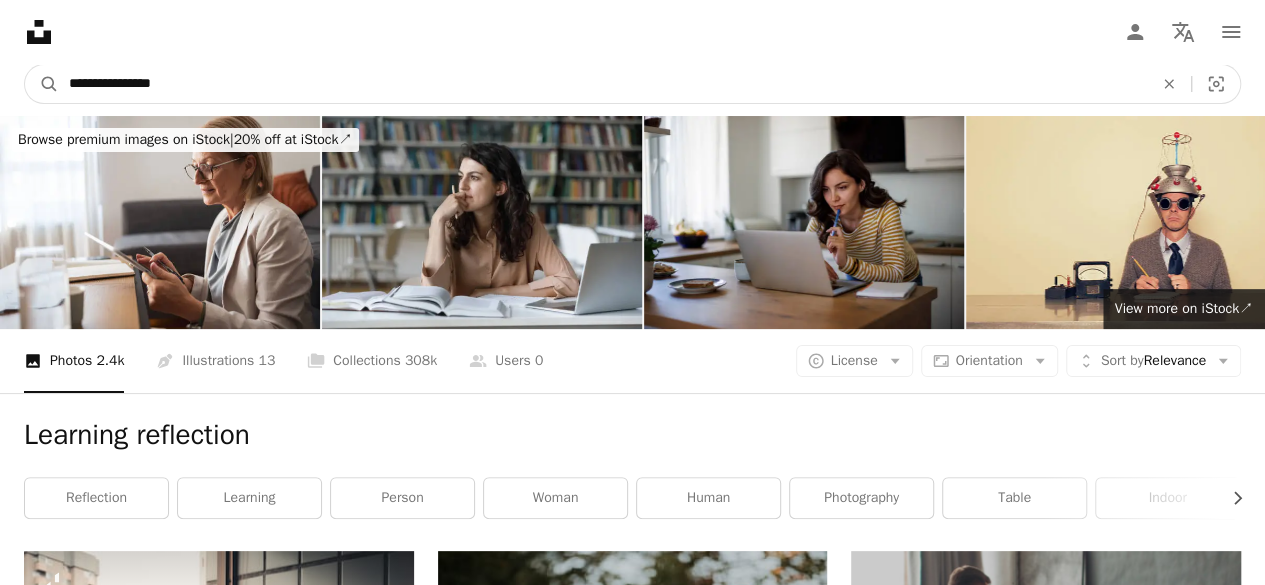 type on "**********" 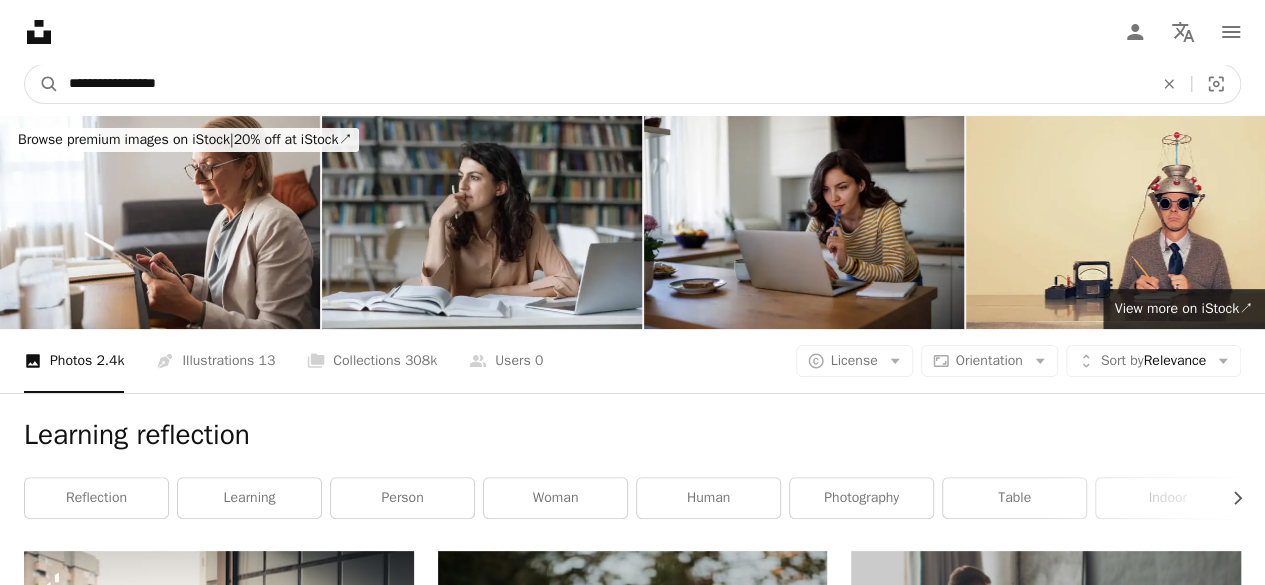 click on "A magnifying glass" at bounding box center (42, 84) 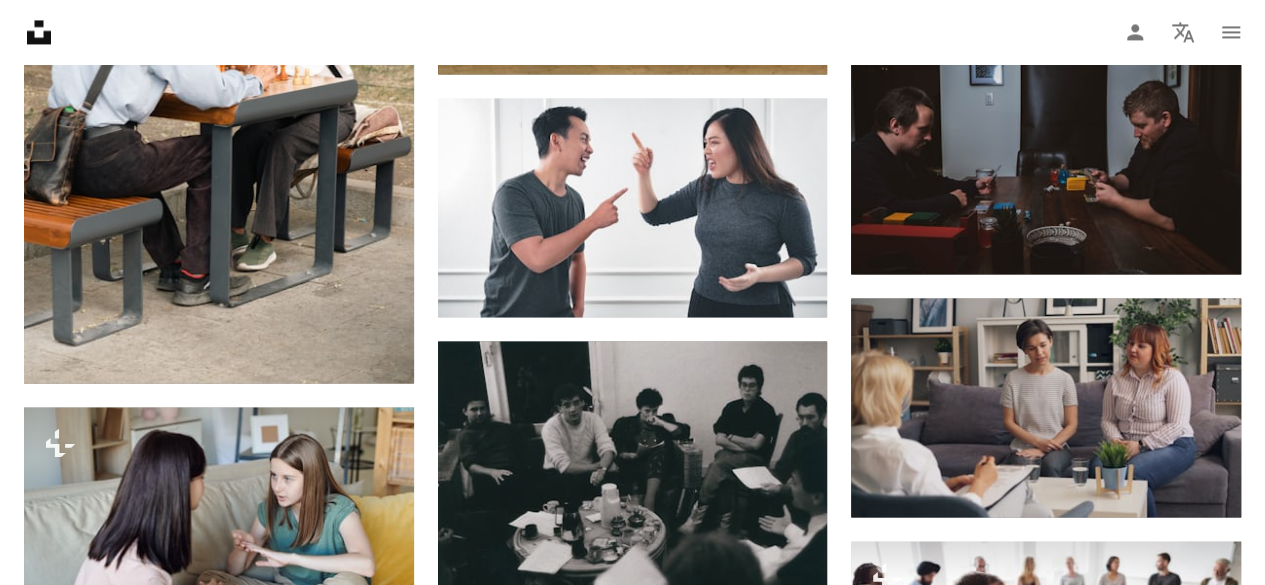 scroll, scrollTop: 1800, scrollLeft: 0, axis: vertical 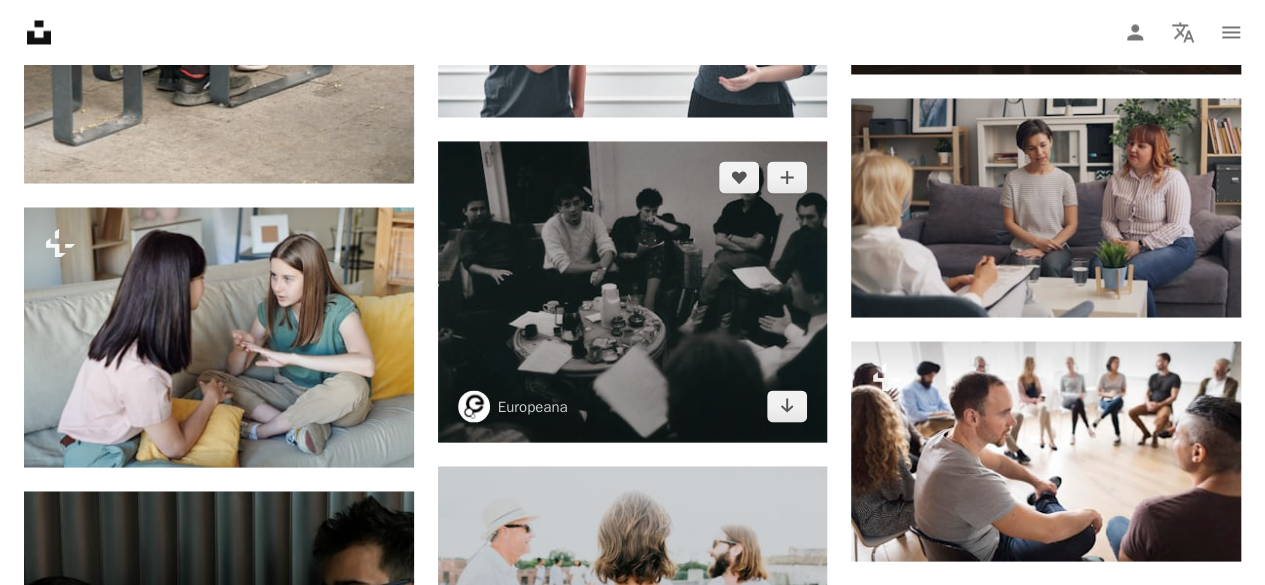 click at bounding box center (633, 291) 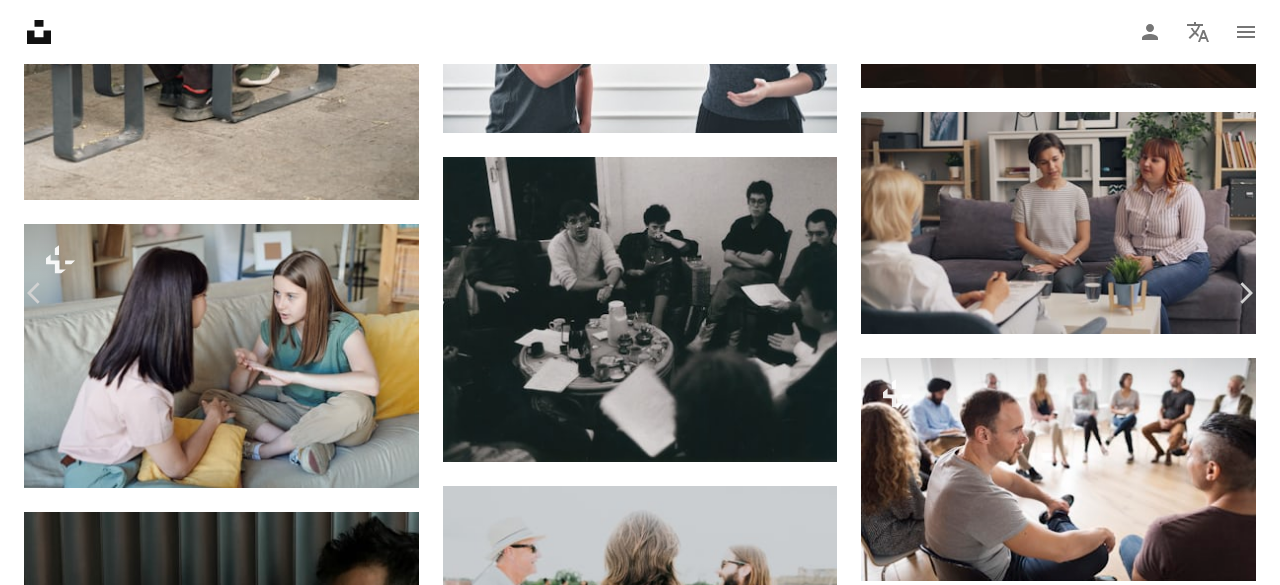 click on "Download free" at bounding box center (1081, 5103) 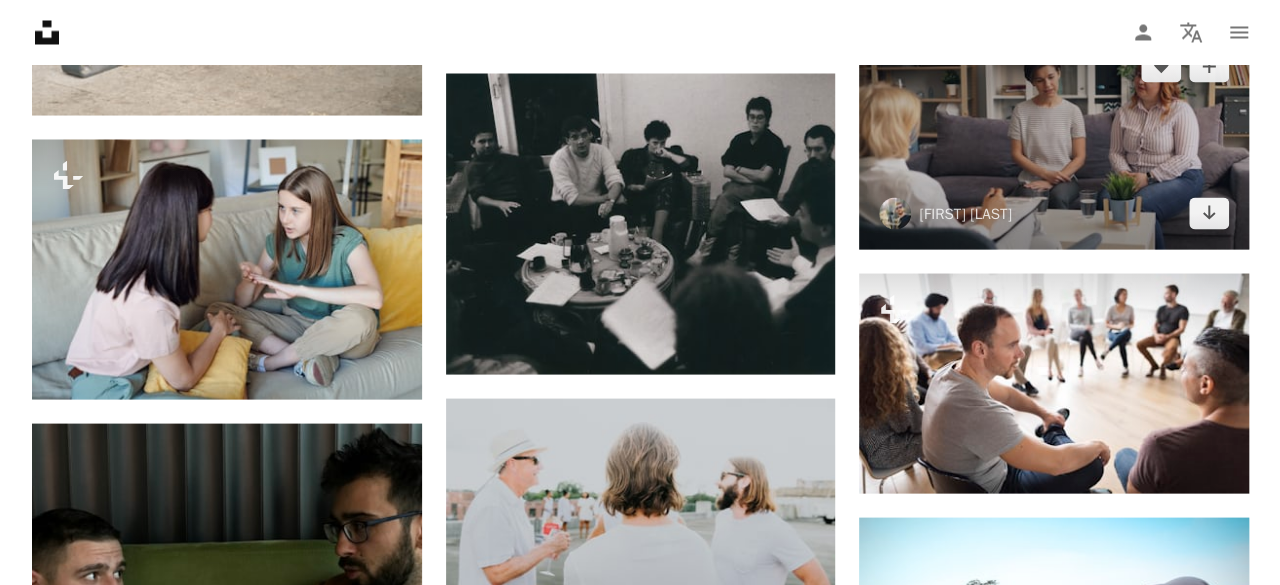 scroll, scrollTop: 2000, scrollLeft: 0, axis: vertical 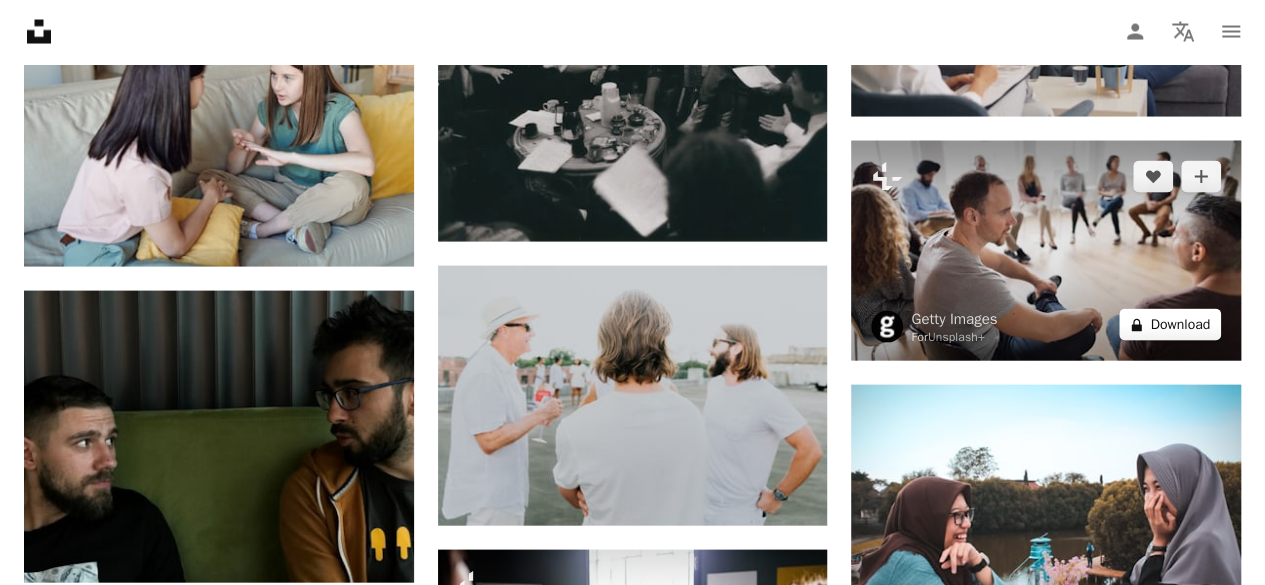 click on "A lock Download" at bounding box center [1170, 325] 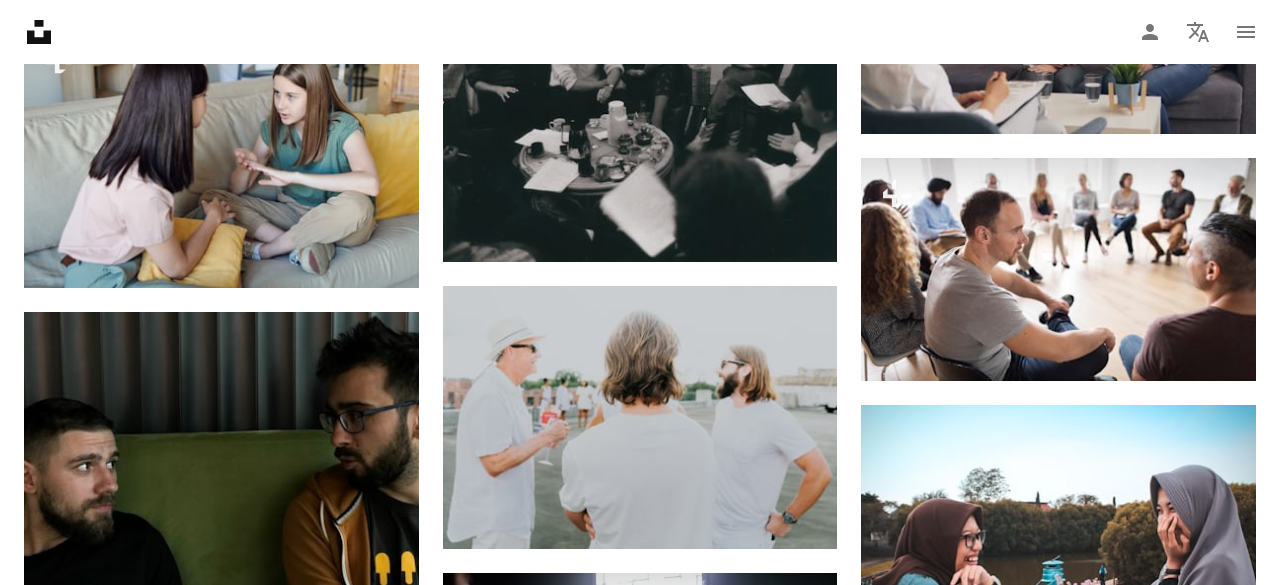 click on "An X shape Premium, ready to use images. Get unlimited access. A plus sign Members-only content added monthly A plus sign Unlimited royalty-free downloads A plus sign Illustrations  New A plus sign Enhanced legal protections yearly 62%  off monthly $16   $6 USD per month * Get  Unsplash+ * When paid annually, billed upfront  $72 Taxes where applicable. Renews automatically. Cancel anytime." at bounding box center (640, 5149) 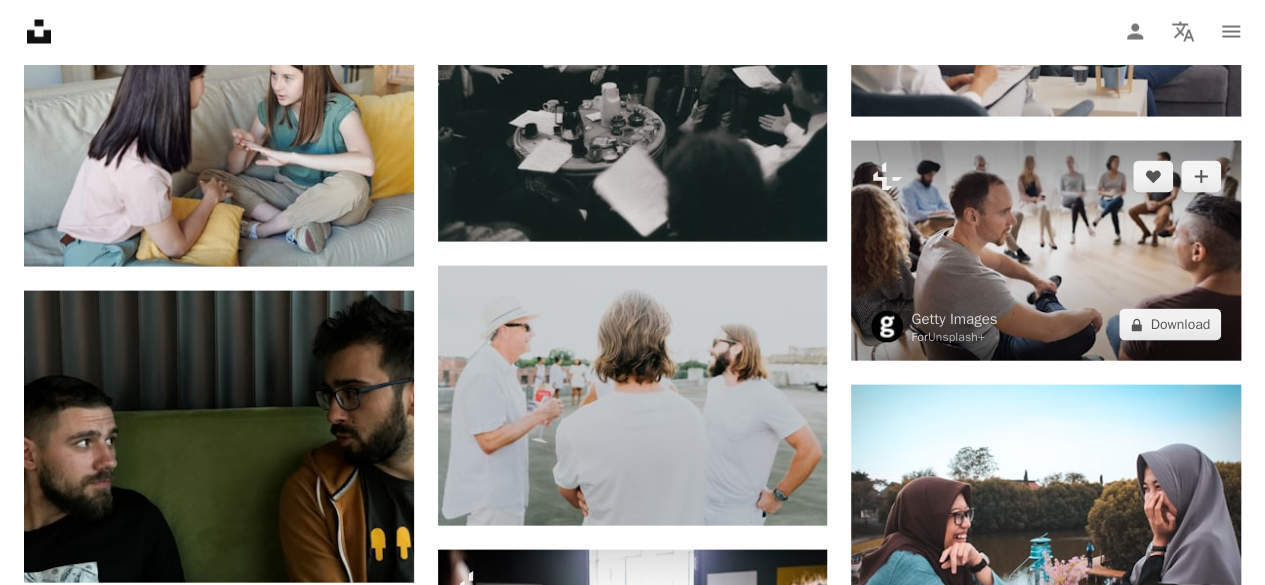 click at bounding box center (1046, 251) 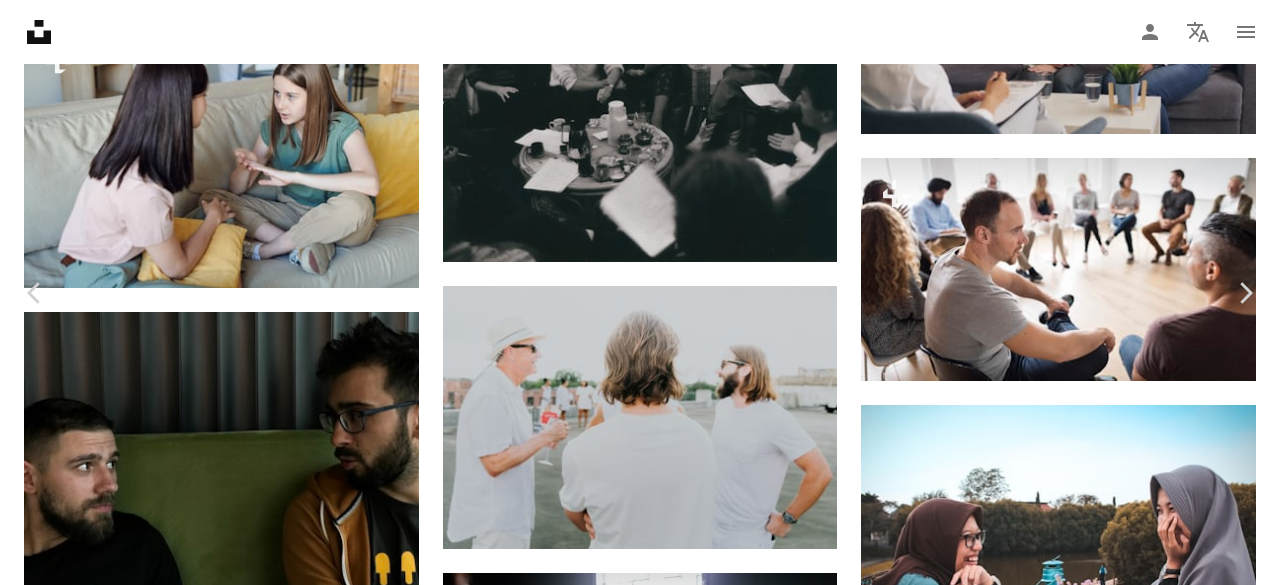click on "A lock Download" at bounding box center [1119, 4904] 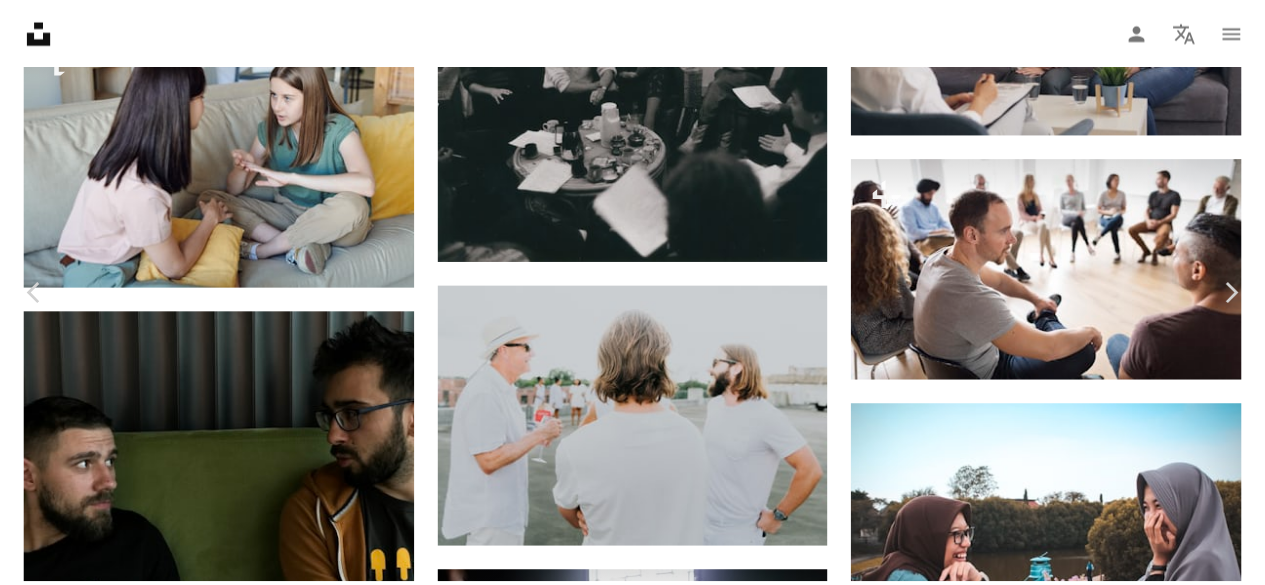 scroll, scrollTop: 0, scrollLeft: 0, axis: both 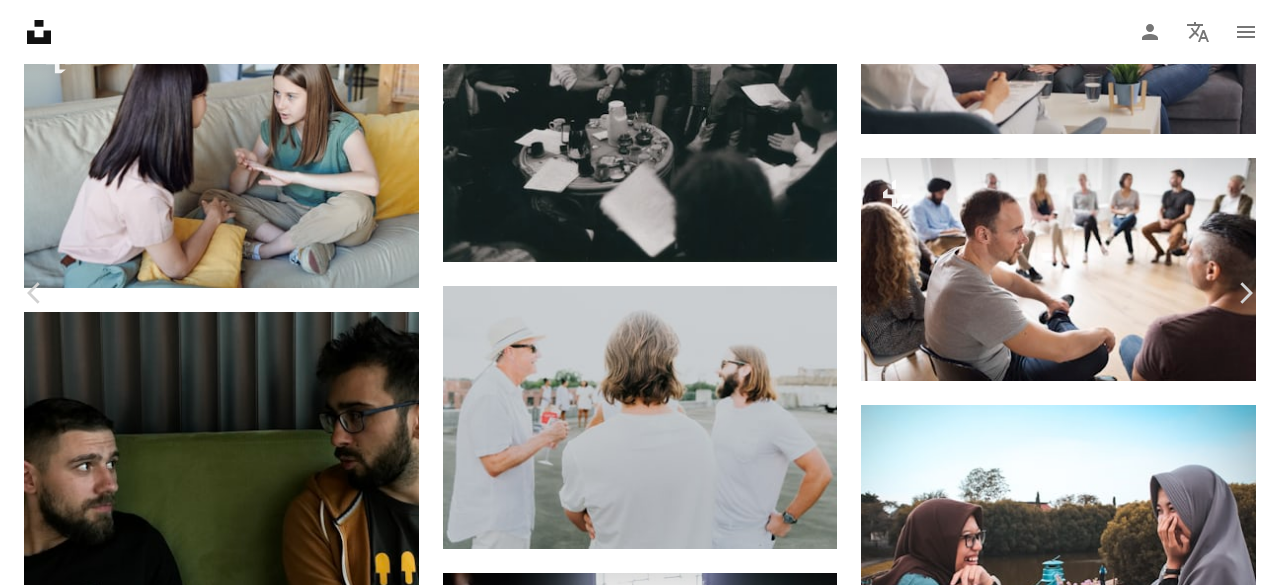 click on "An X shape Chevron left Chevron right [FIRST] For  Unsplash+ A heart A plus sign A lock Download Zoom in A forward-right arrow Share More Actions Calendar outlined Published on  August 16, [YEAR] Camera NIKON CORPORATION, NIKON D810 Safety Licensed under the  Unsplash+ License people meeting adult photography women men table chair discussion seminar horizontal sitting togetherness white people Public domain images Related images Plus sign for Unsplash+ A heart A plus sign [FIRST] [LAST] For  Unsplash+ A lock Download Plus sign for Unsplash+ A heart A plus sign [FIRST] [LAST] For  Unsplash+ A lock Download Plus sign for Unsplash+ A heart A plus sign [FIRST] [LAST] For  Unsplash+ A lock Download Plus sign for Unsplash+ A heart A plus sign [FIRST] [LAST] For  Unsplash+ A lock Download Plus sign for Unsplash+ A heart A plus sign [FIRST] [LAST] For  Unsplash+ A lock Download Plus sign for Unsplash+ A heart A plus sign Curated Lifestyle For  Unsplash+ A lock Download Plus sign for Unsplash+ A heart A plus sign [FIRST] [LAST] For  Unsplash+ A lock Download Plus sign for Unsplash+ A heart A plus sign For  A lock" at bounding box center [640, 5149] 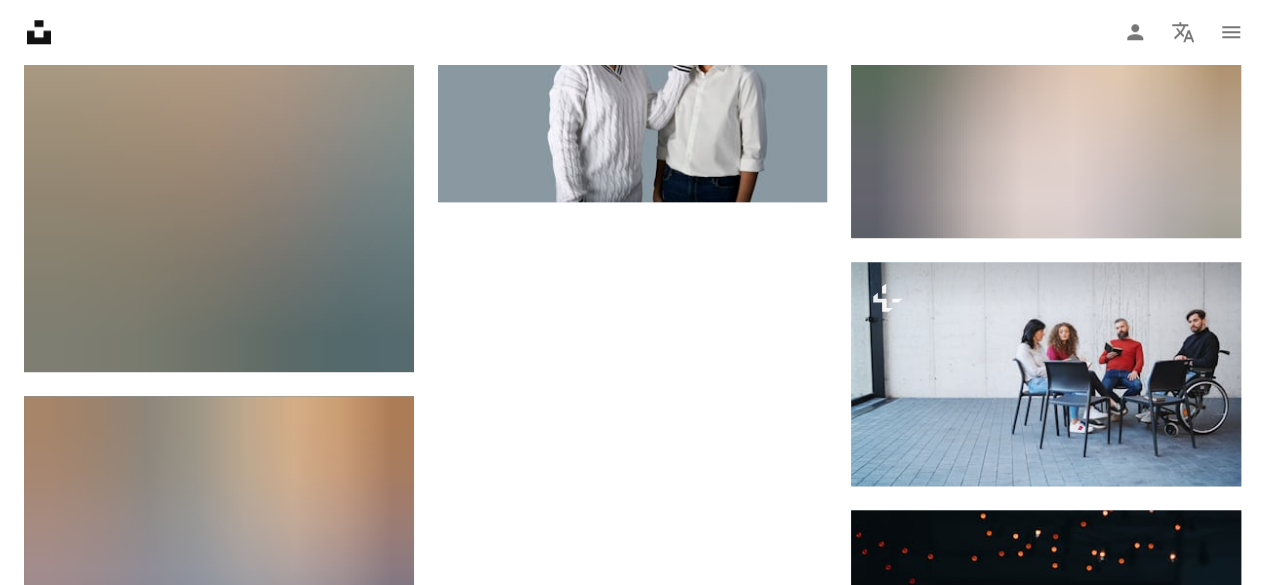 scroll, scrollTop: 5600, scrollLeft: 0, axis: vertical 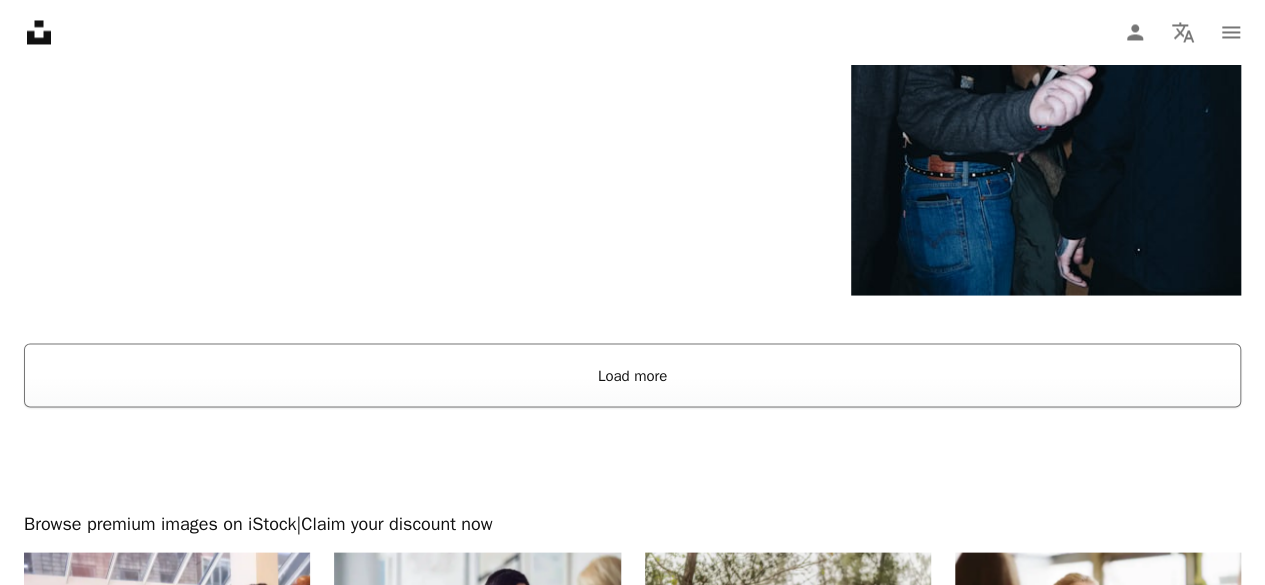 click on "Load more" at bounding box center [632, 375] 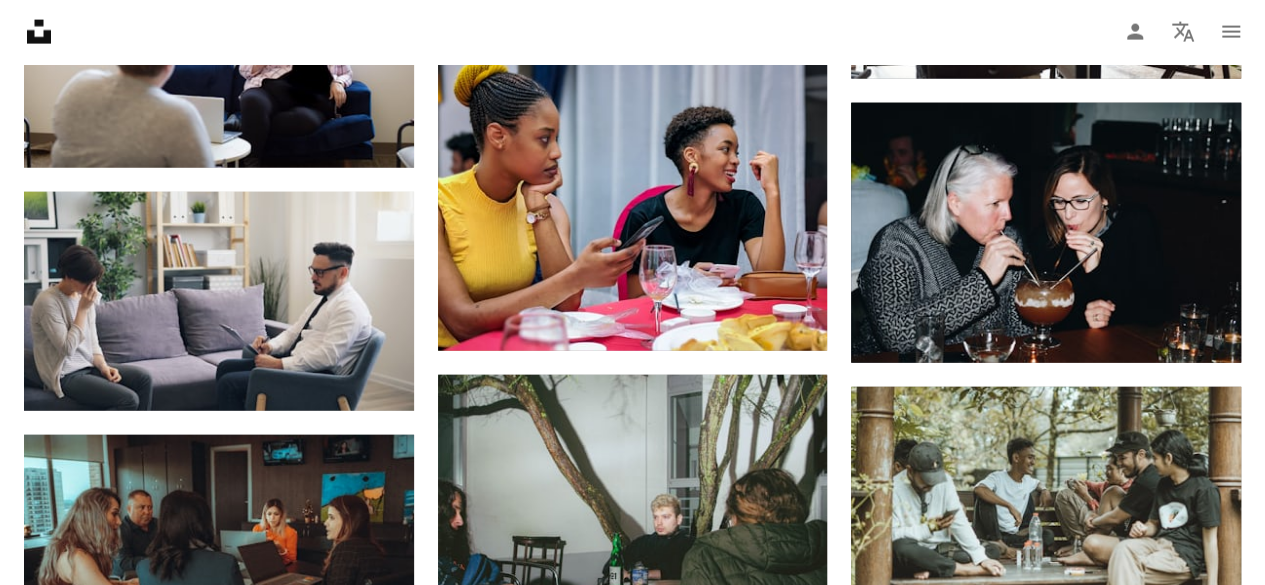 scroll, scrollTop: 5800, scrollLeft: 0, axis: vertical 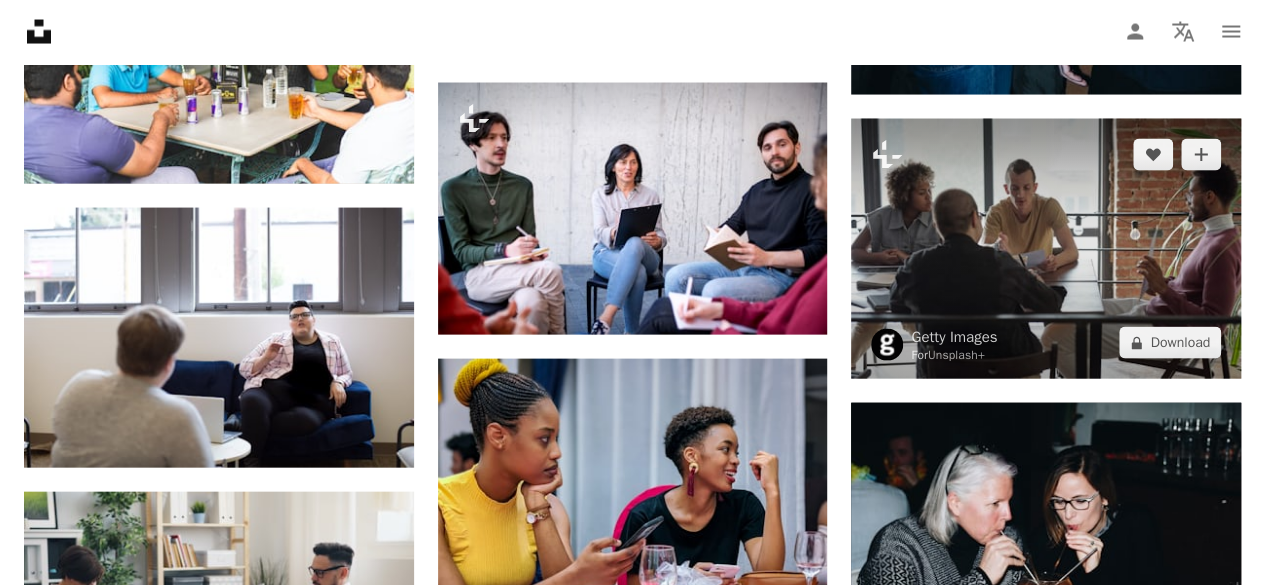 click at bounding box center [1046, 249] 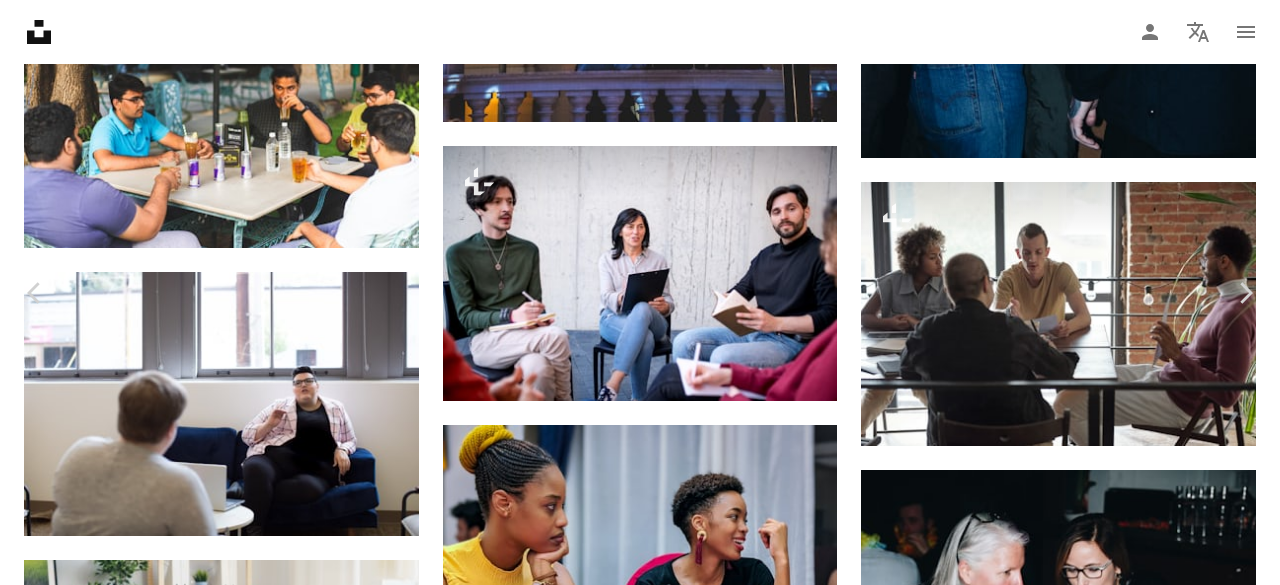 click on "Zoom in" at bounding box center (632, 4833) 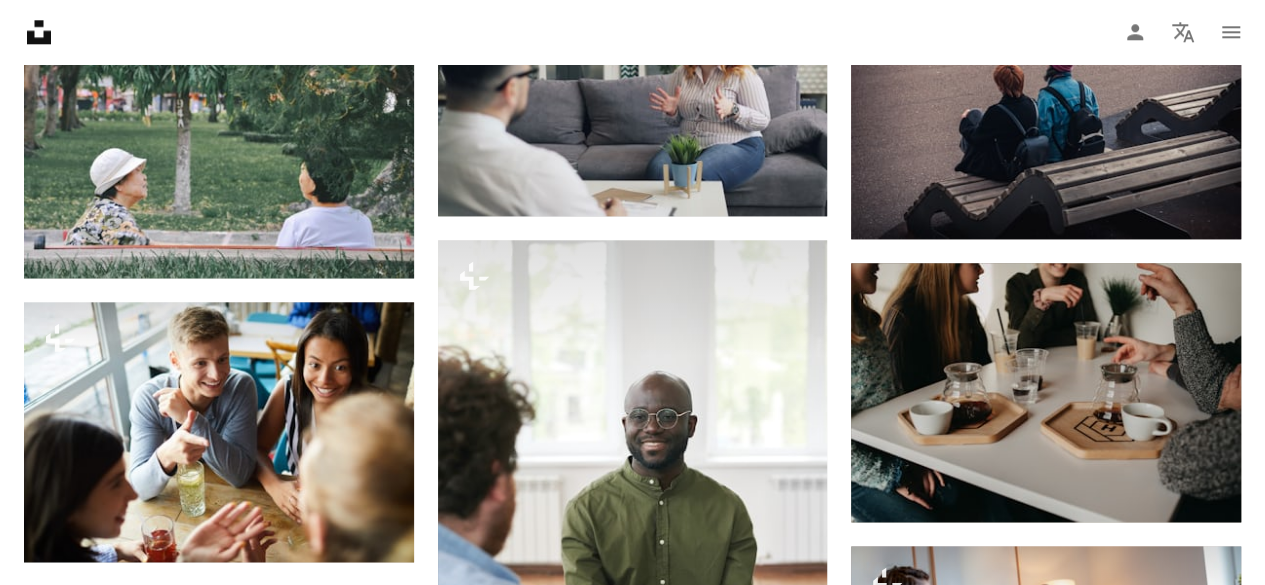 scroll, scrollTop: 8500, scrollLeft: 0, axis: vertical 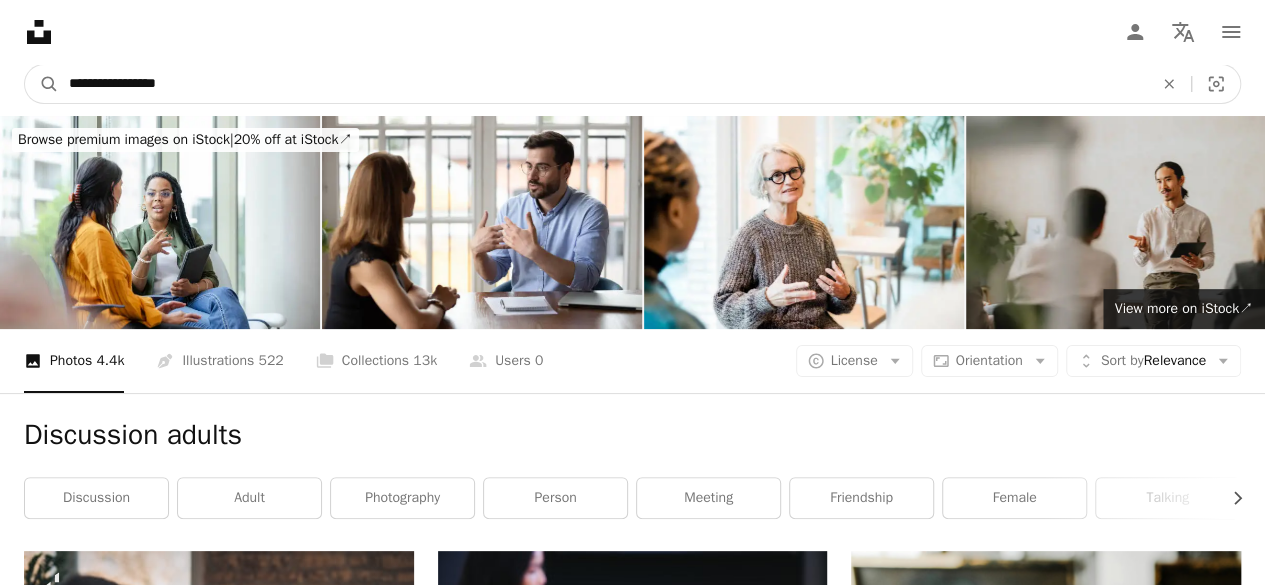 click on "**********" at bounding box center [603, 84] 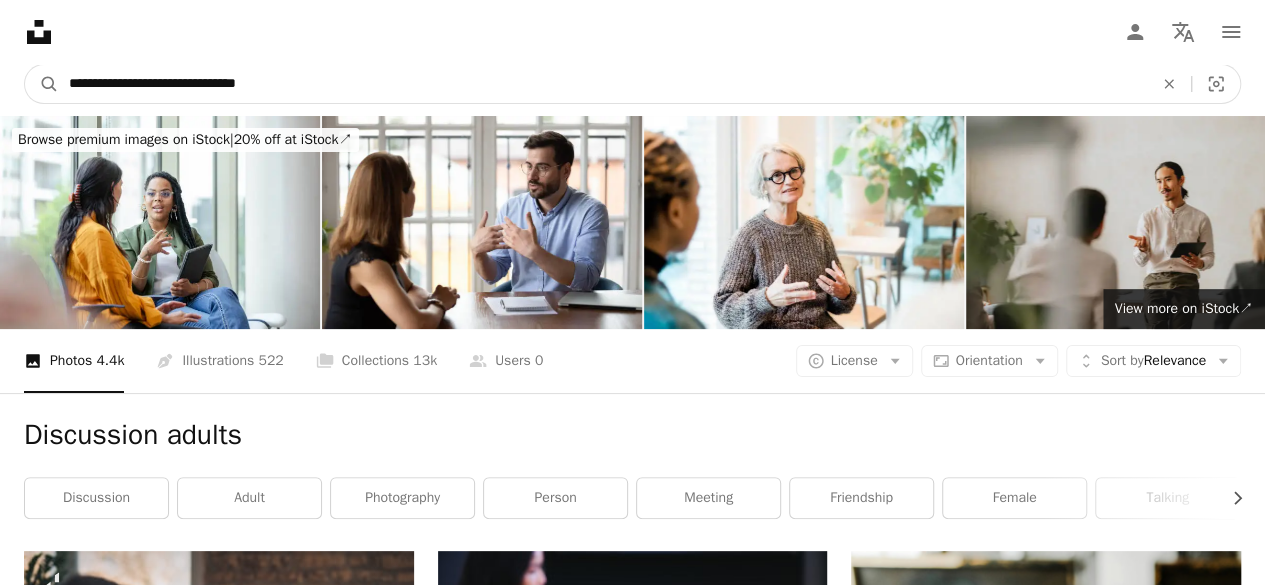 type on "**********" 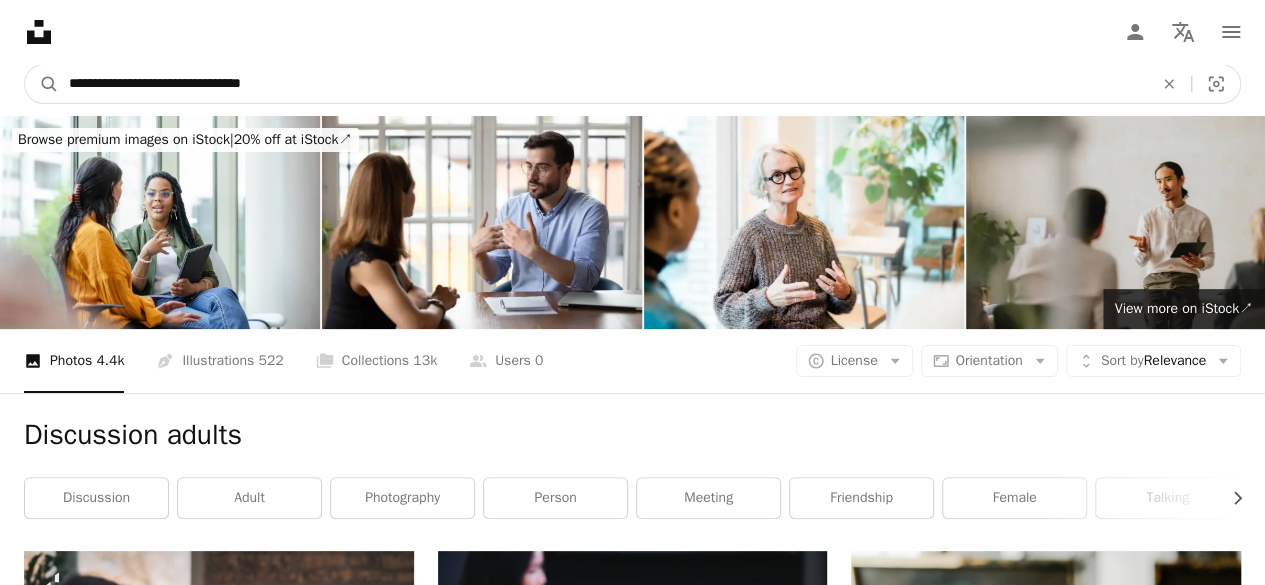 click on "A magnifying glass" at bounding box center (42, 84) 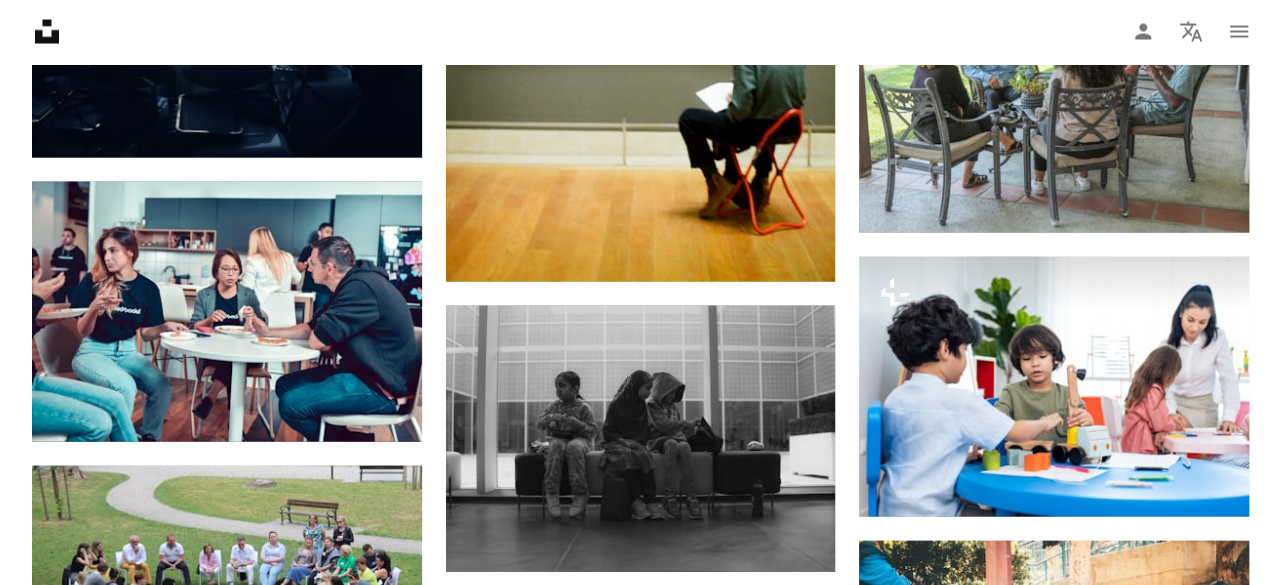 scroll, scrollTop: 2300, scrollLeft: 0, axis: vertical 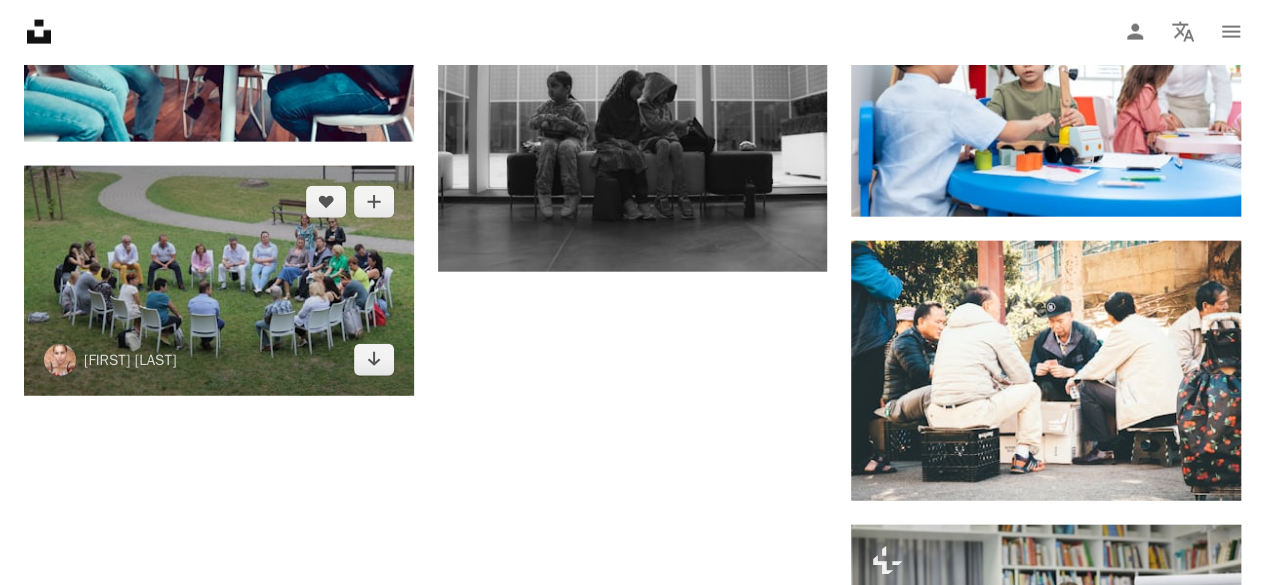 click at bounding box center (219, 281) 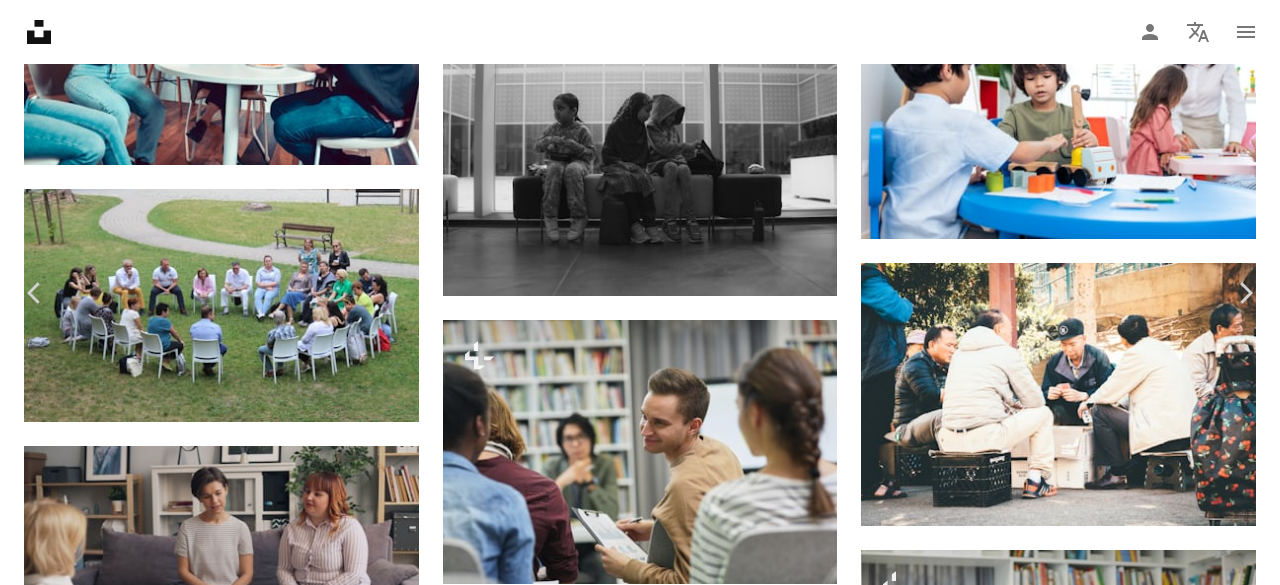 click on "Choose download size" at bounding box center (1137, 4408) 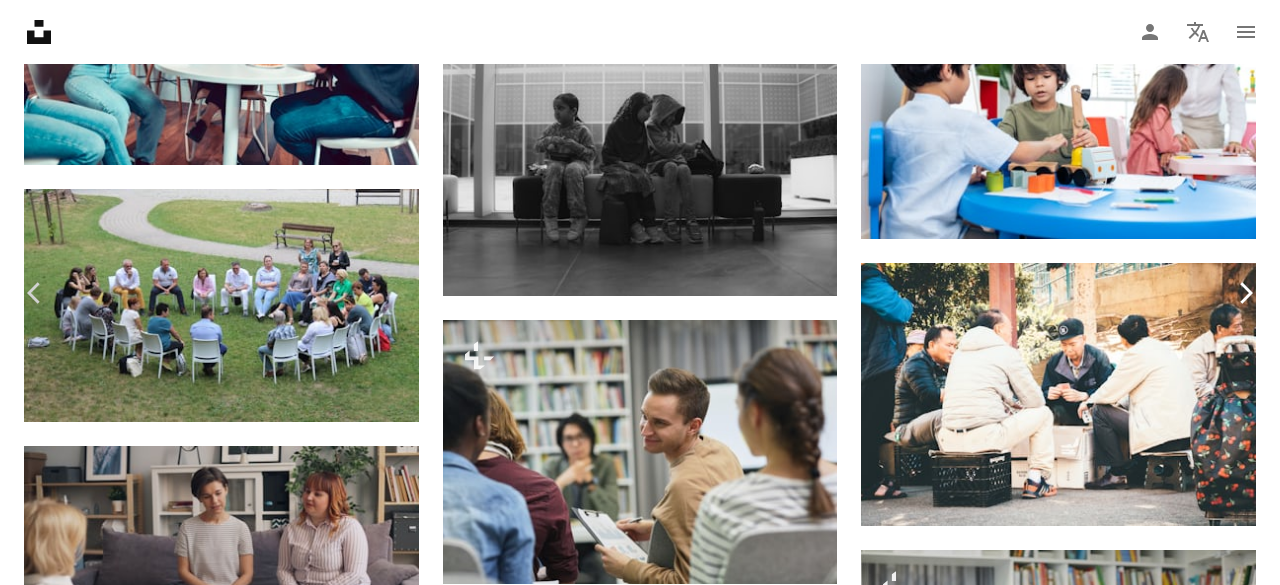 click on "Chevron right" at bounding box center (1245, 293) 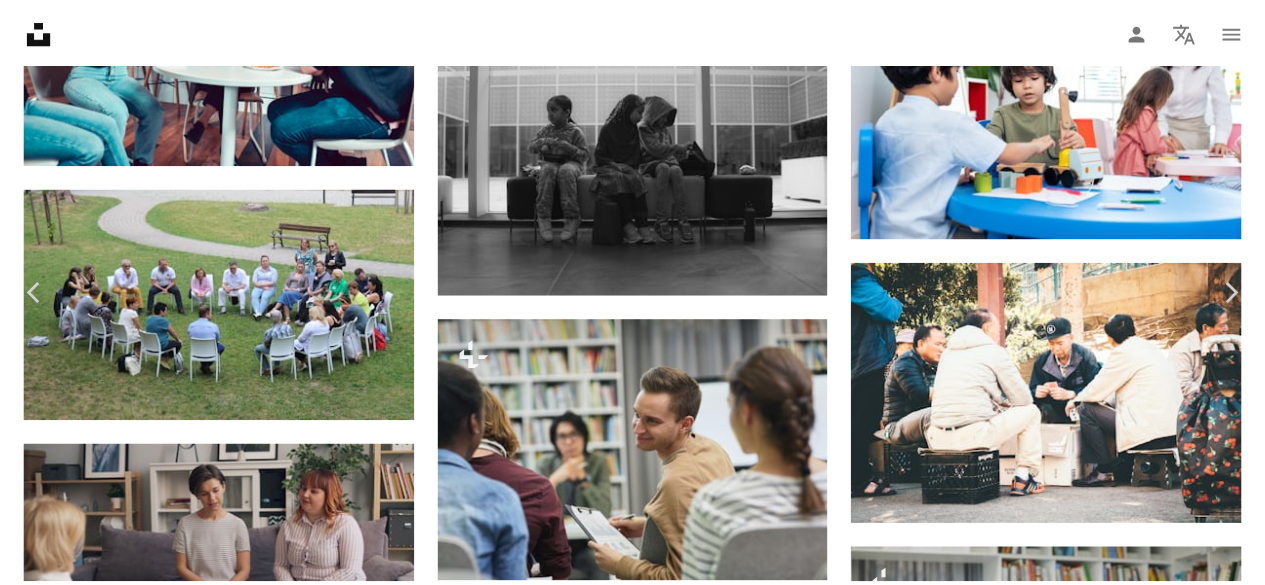 scroll, scrollTop: 0, scrollLeft: 0, axis: both 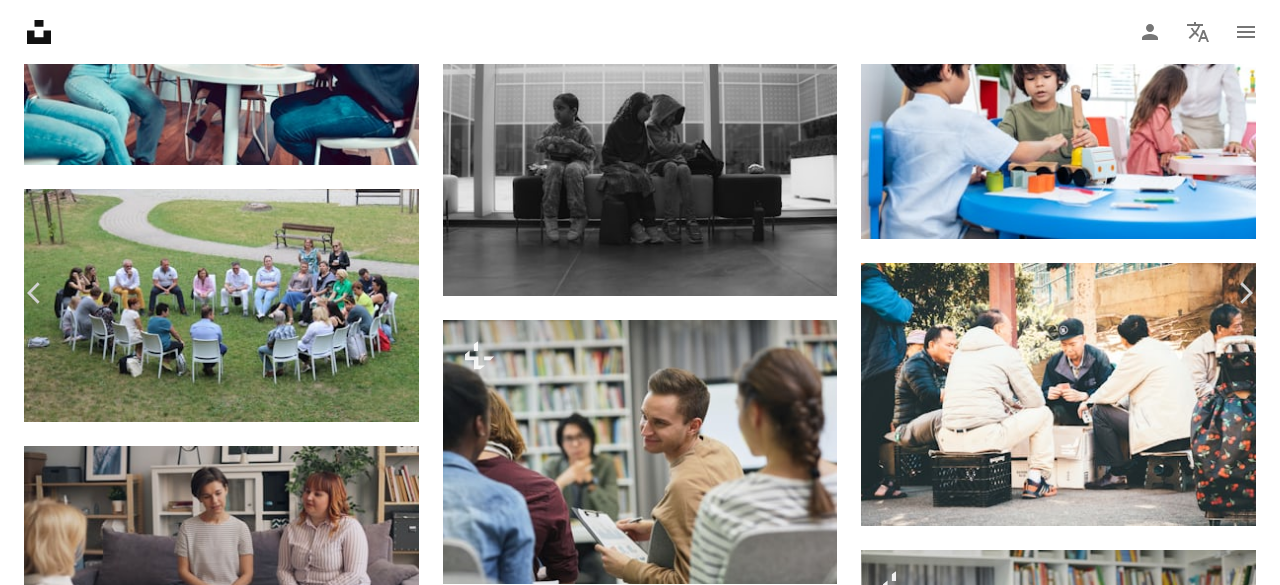 click on "An X shape Chevron left Chevron right [FIRST] [LAST] Available for hire A checkmark inside of a circle A heart A plus sign Download free Chevron down Zoom in Views 1,996,694 Downloads 21,310 A forward-right arrow Share Info icon Info More Actions A group of young people sitting on the grass in a park in a circle facing each other. A map marker [CITY], [COUNTRY] Calendar outlined Published on  January 8, [YEAR] Camera NIKON CORPORATION, NIKON D7100 Safety Free to use under the  Unsplash License friends park conversation outdoors circle gathering dialogue food girl human people plant female grass clothing vacation picnic shoe apparel [CITY] Free images Browse premium related images on iStock  |  Save 20% with code UNSPLASH20 View more on iStock  ↗ Related images A heart A plus sign [FIRST] [LAST] Available for hire A checkmark inside of a circle Arrow pointing down A heart A plus sign [FIRST] [LAST] Arrow pointing down A heart A plus sign [FIRST] [LAST] Arrow pointing down A heart A plus sign [FIRST] [LAST] A heart For" at bounding box center (640, 4613) 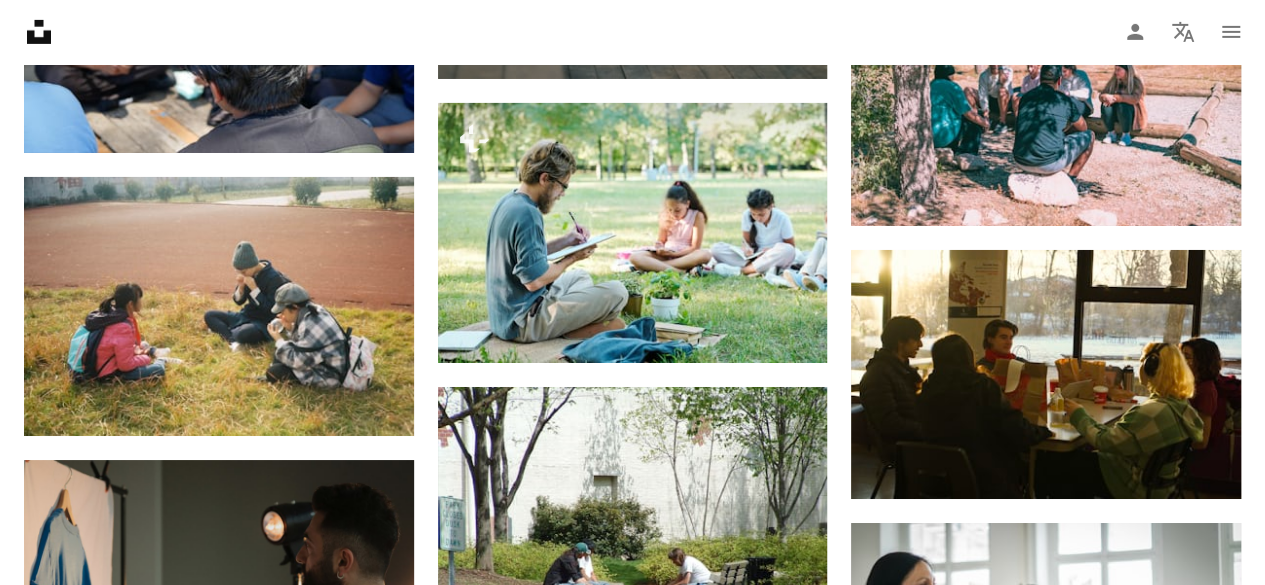 scroll, scrollTop: 3500, scrollLeft: 0, axis: vertical 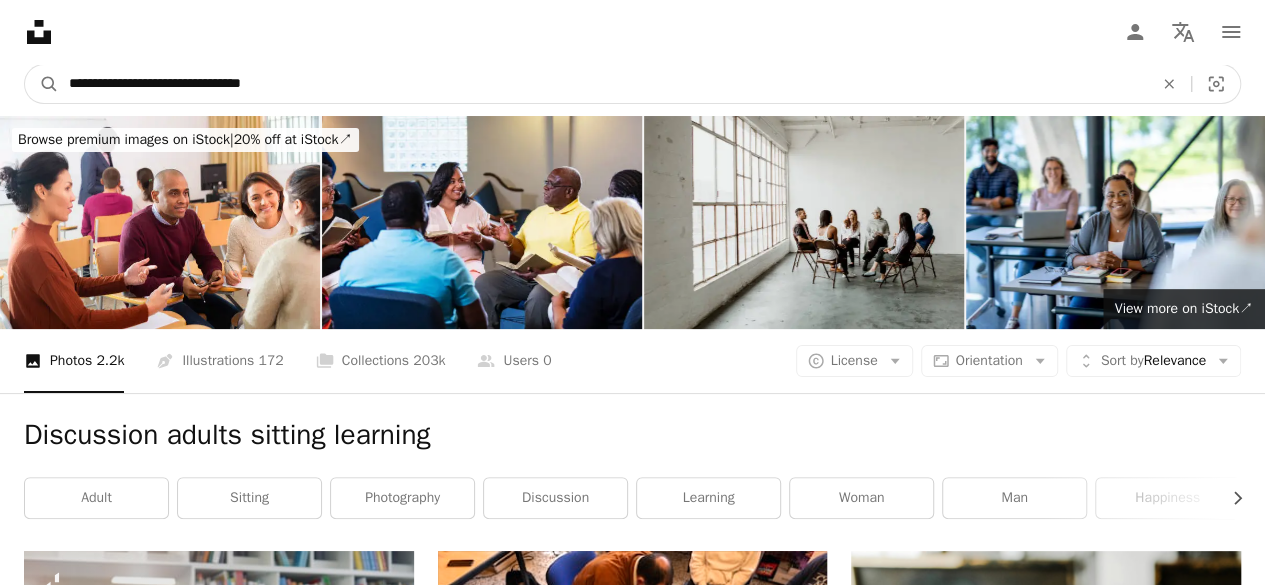 click on "**********" at bounding box center (603, 84) 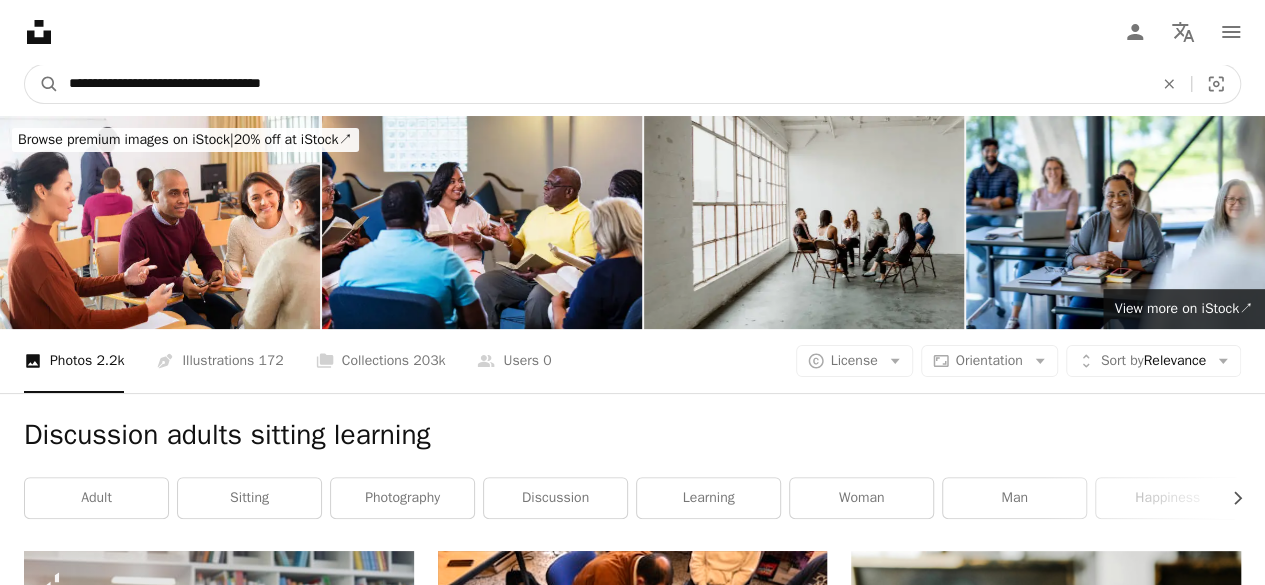 type on "**********" 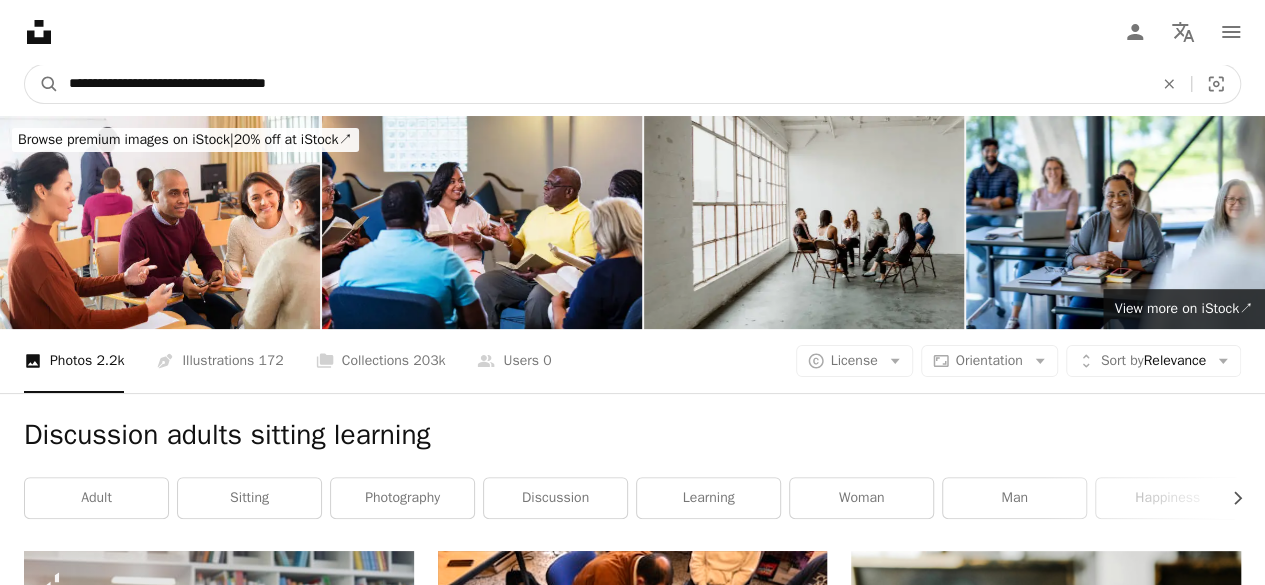 click on "A magnifying glass" at bounding box center (42, 84) 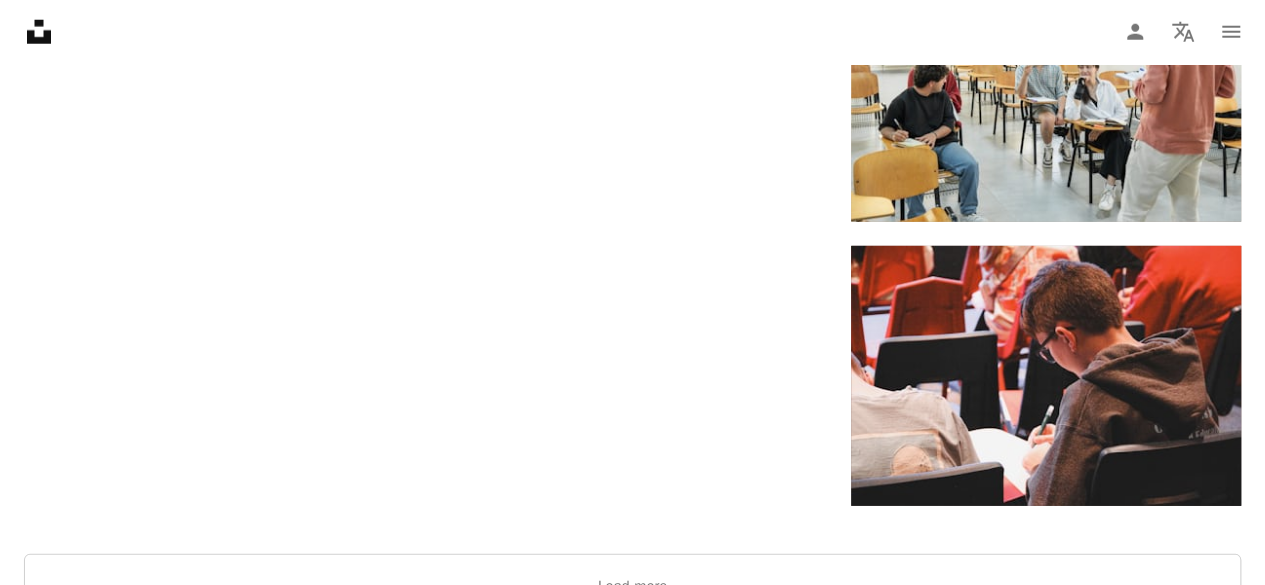 scroll, scrollTop: 3000, scrollLeft: 0, axis: vertical 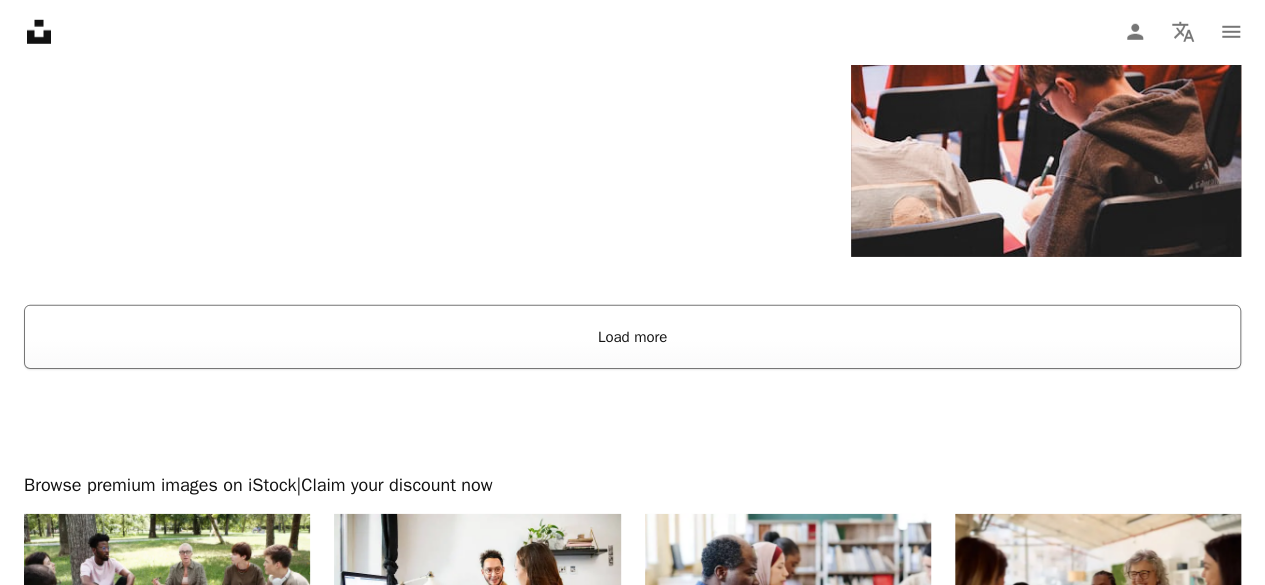 click on "Load more" at bounding box center (632, 337) 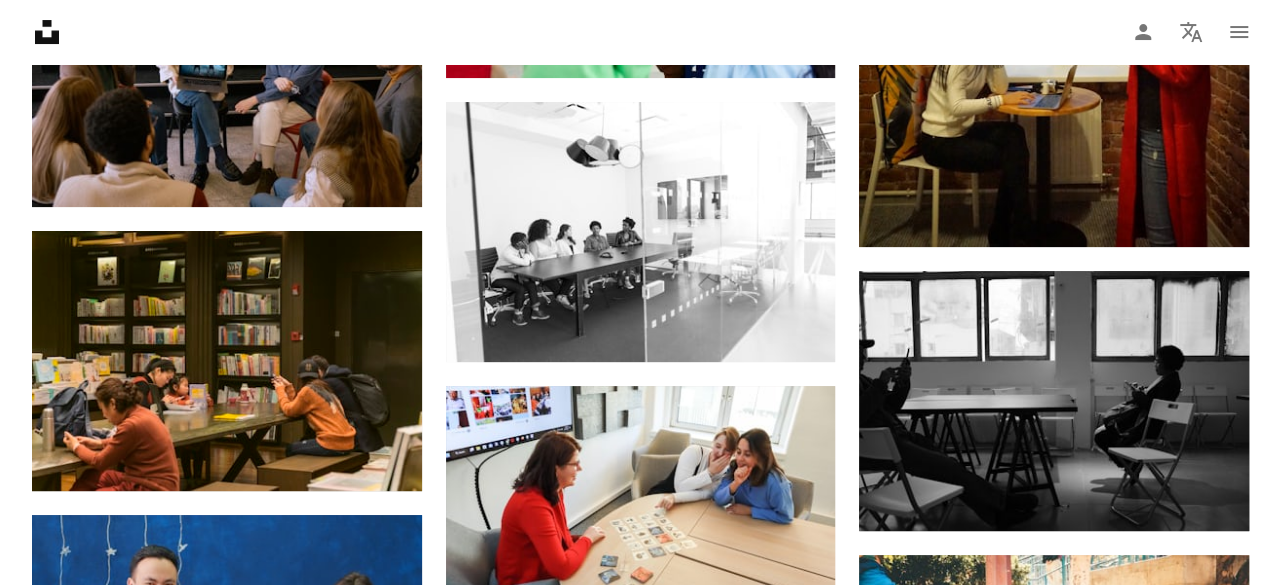 scroll, scrollTop: 3800, scrollLeft: 0, axis: vertical 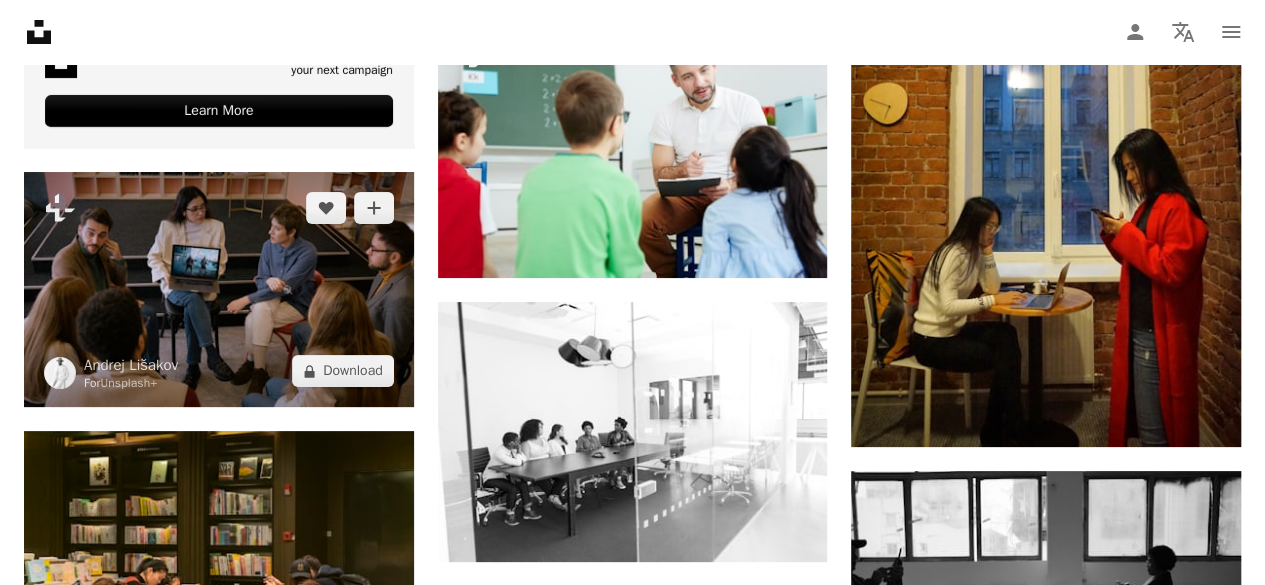 click at bounding box center (219, 290) 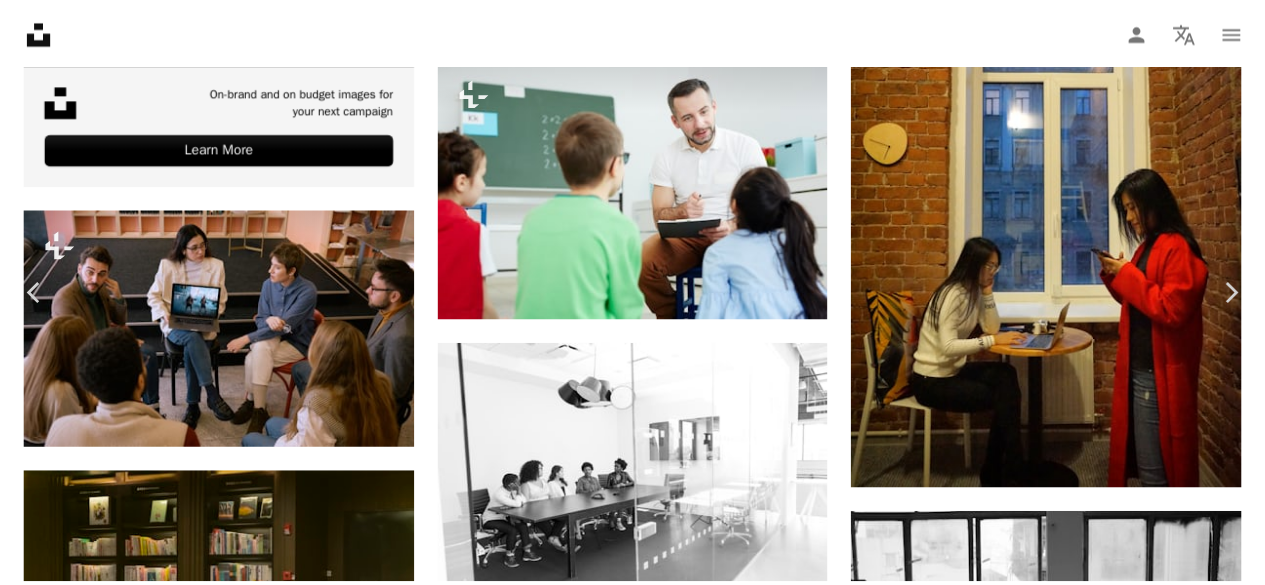 scroll, scrollTop: 0, scrollLeft: 0, axis: both 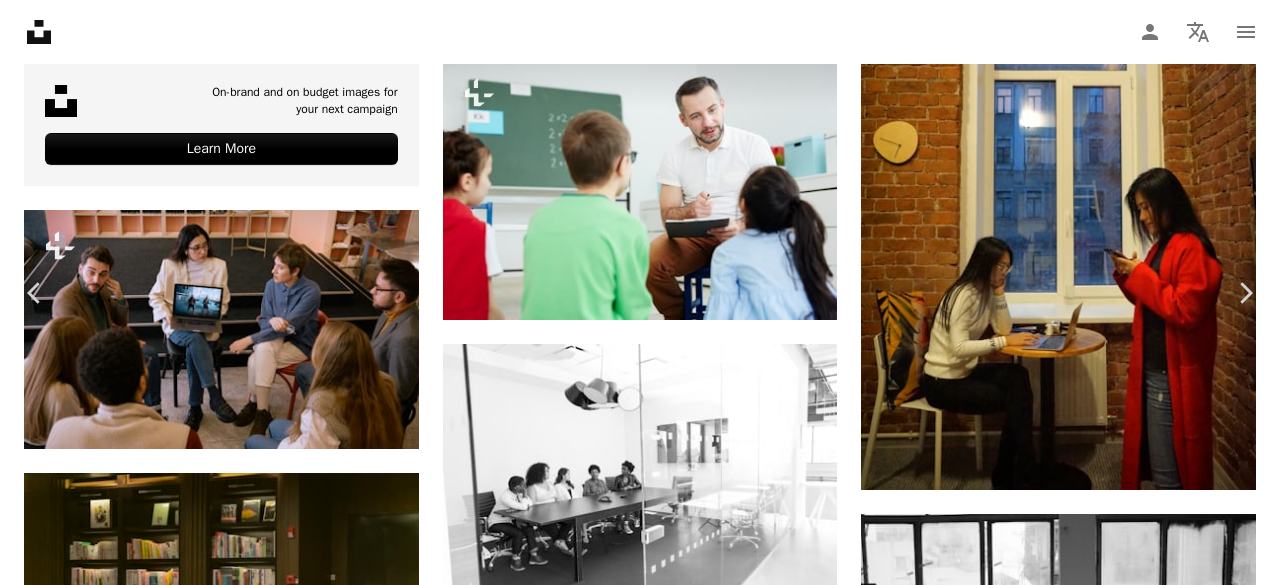 click on "A lock Download" at bounding box center [1119, 4601] 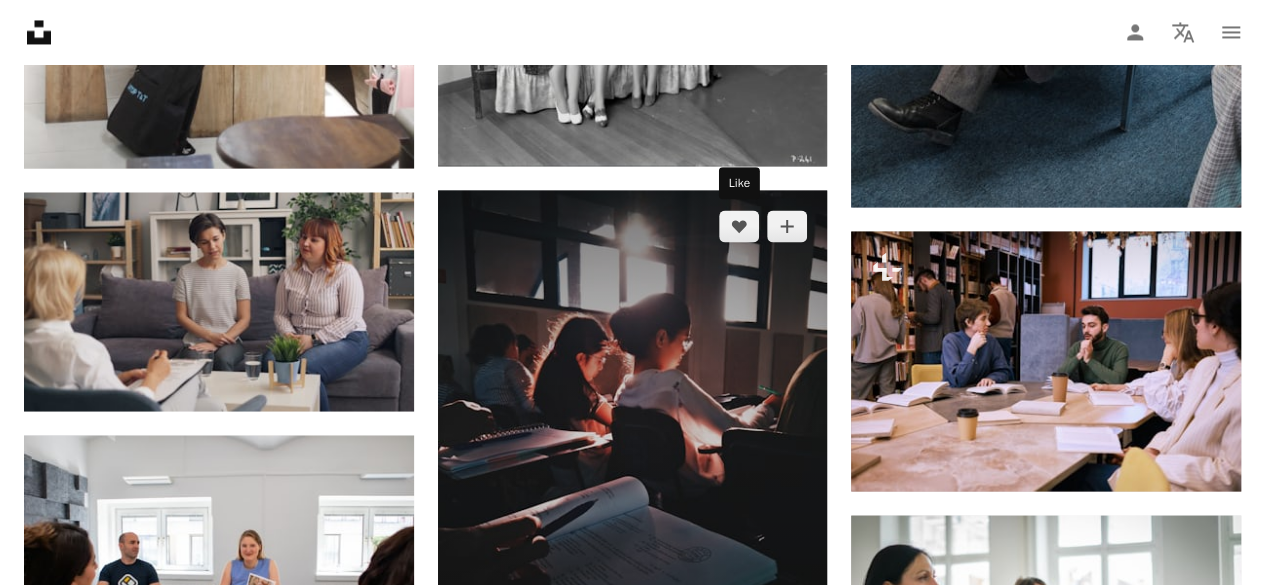 scroll, scrollTop: 5700, scrollLeft: 0, axis: vertical 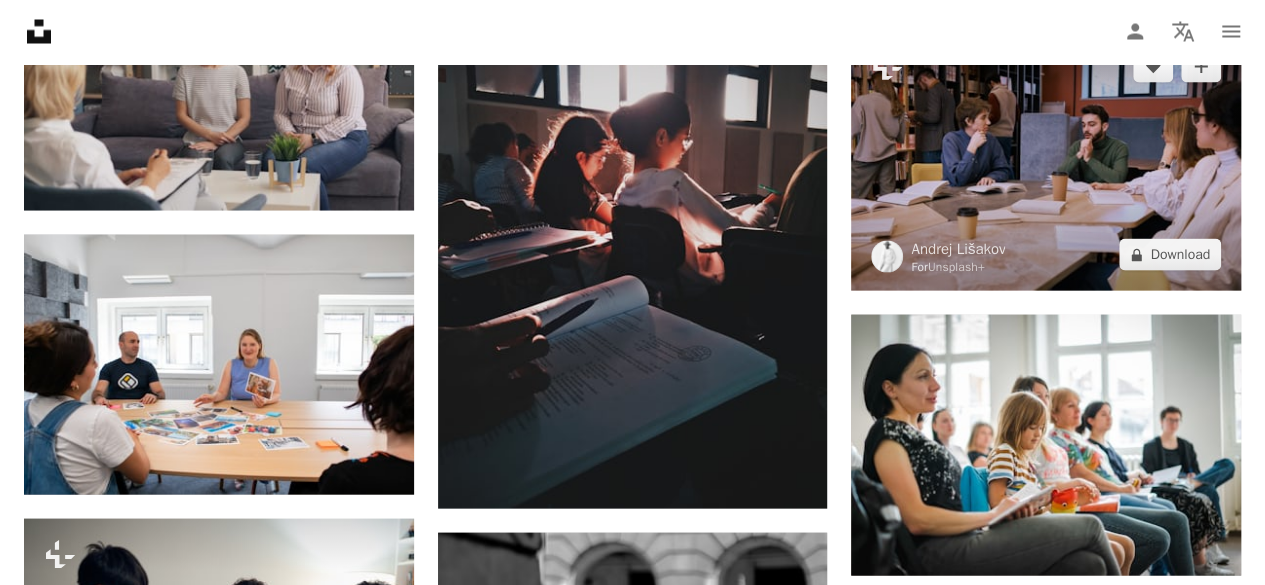 click at bounding box center [1046, 161] 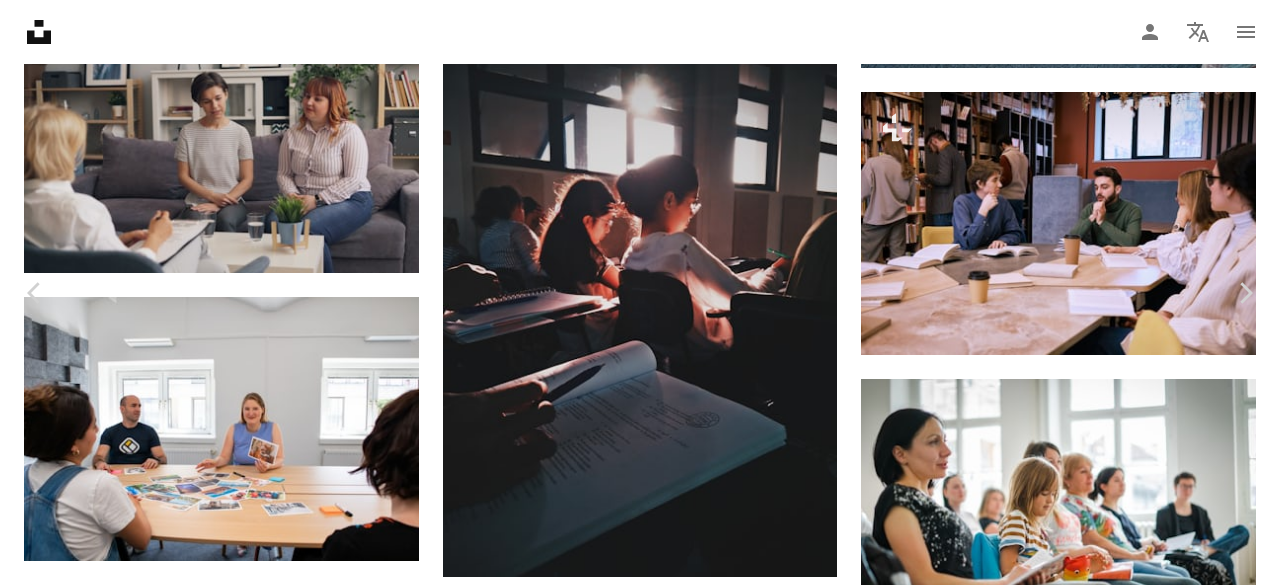 click on "An X shape Chevron left Chevron right [FIRST] [LAST] For  Unsplash+ A heart A plus sign A lock Download Zoom in A forward-right arrow Share More Actions book club meeting Calendar outlined Published on  January 31, [YEAR] Camera FUJIFILM, X100V Safety Licensed under the  Unsplash+ License library community reading workshop networking bookstore book club meet up group reading community meet up book club meeting Free stock photos From this series Chevron right Plus sign for Unsplash+ Plus sign for Unsplash+ Plus sign for Unsplash+ Plus sign for Unsplash+ Plus sign for Unsplash+ Plus sign for Unsplash+ Plus sign for Unsplash+ Plus sign for Unsplash+ Plus sign for Unsplash+ Plus sign for Unsplash+ Related images Plus sign for Unsplash+ A heart A plus sign [FIRST] [LAST] For  Unsplash+ A lock Download Plus sign for Unsplash+ A heart A plus sign [FIRST] [LAST] For  Unsplash+ A lock Download Plus sign for Unsplash+ A heart A plus sign [FIRST] [LAST] For  Unsplash+ A lock Download Plus sign for Unsplash+ A heart" at bounding box center [640, 5243] 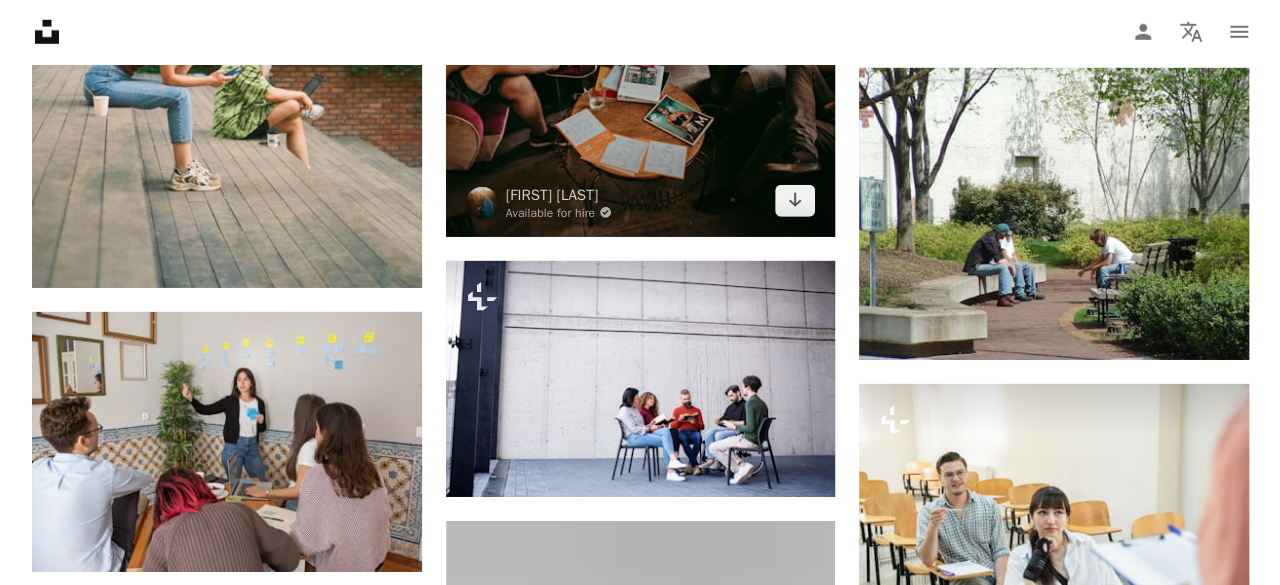 scroll, scrollTop: 6900, scrollLeft: 0, axis: vertical 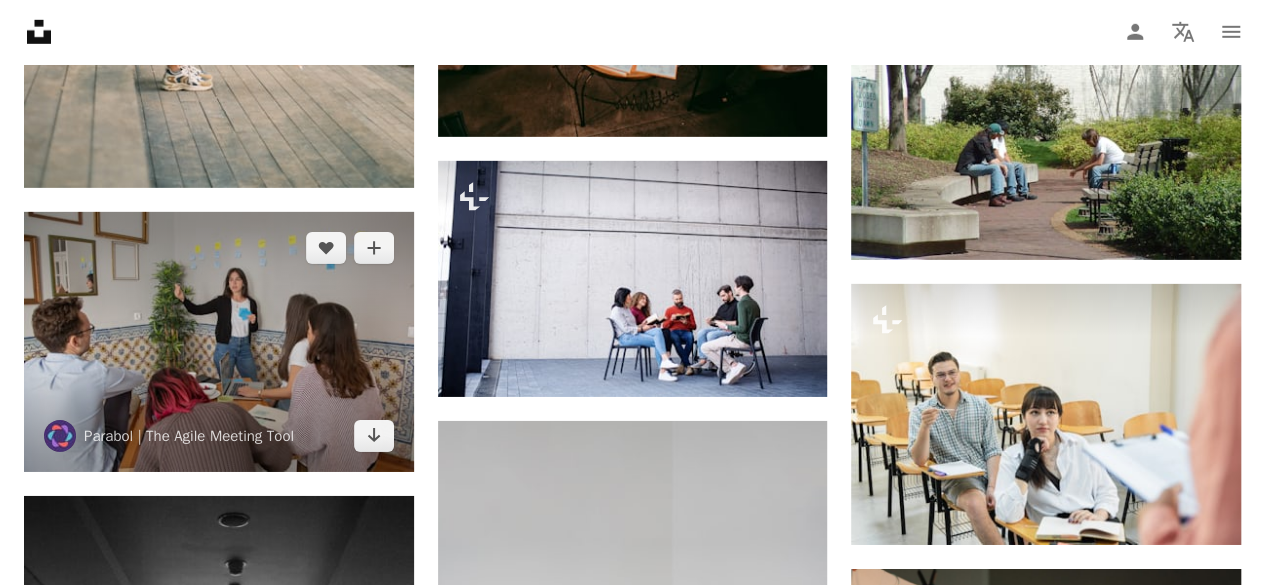 click at bounding box center [219, 342] 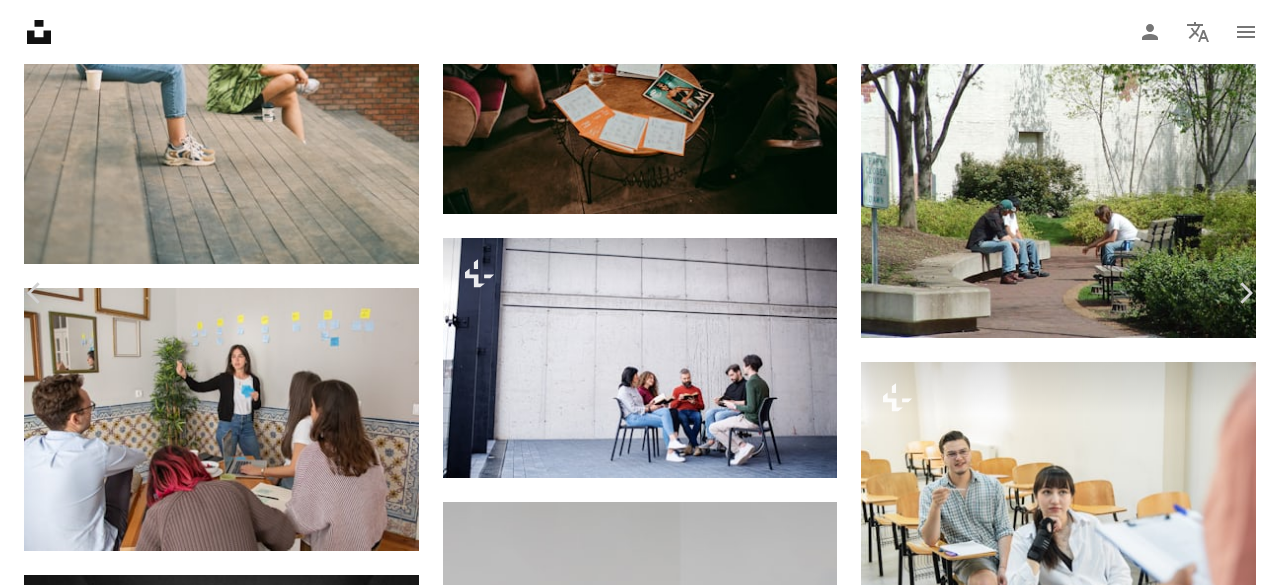 click at bounding box center (632, 4130) 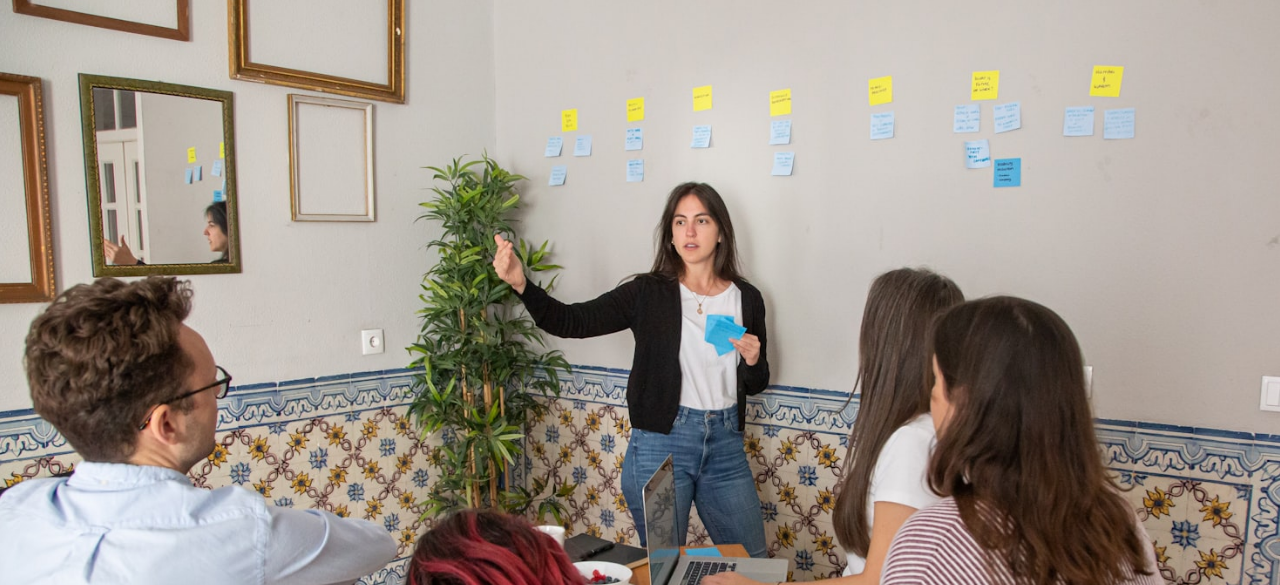 scroll, scrollTop: 124, scrollLeft: 0, axis: vertical 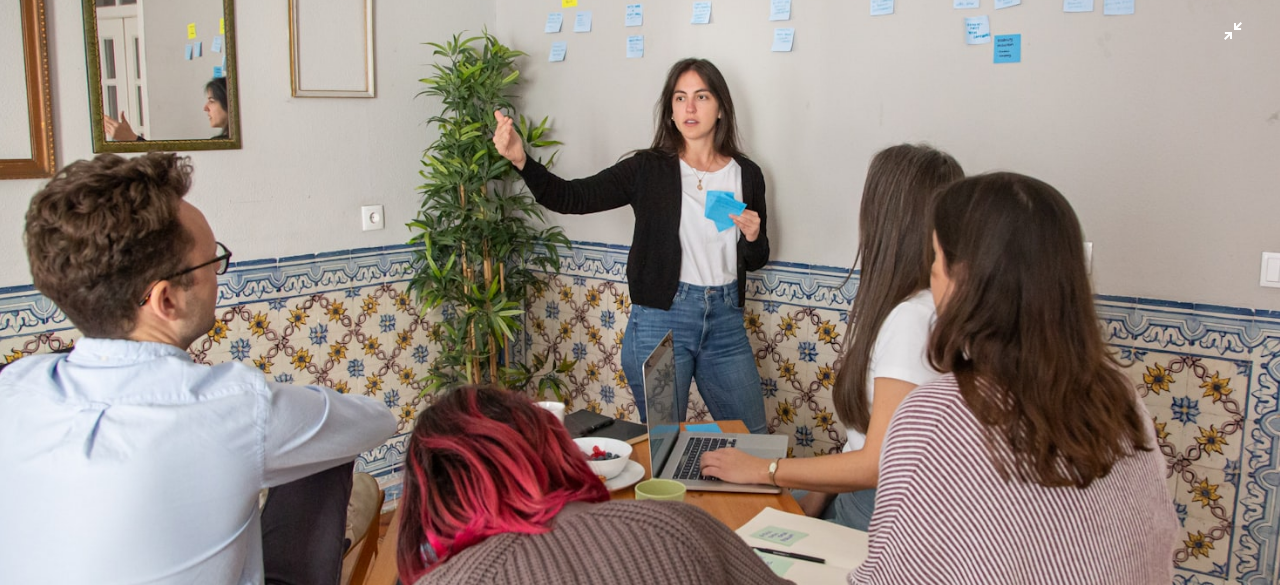 click at bounding box center (640, 302) 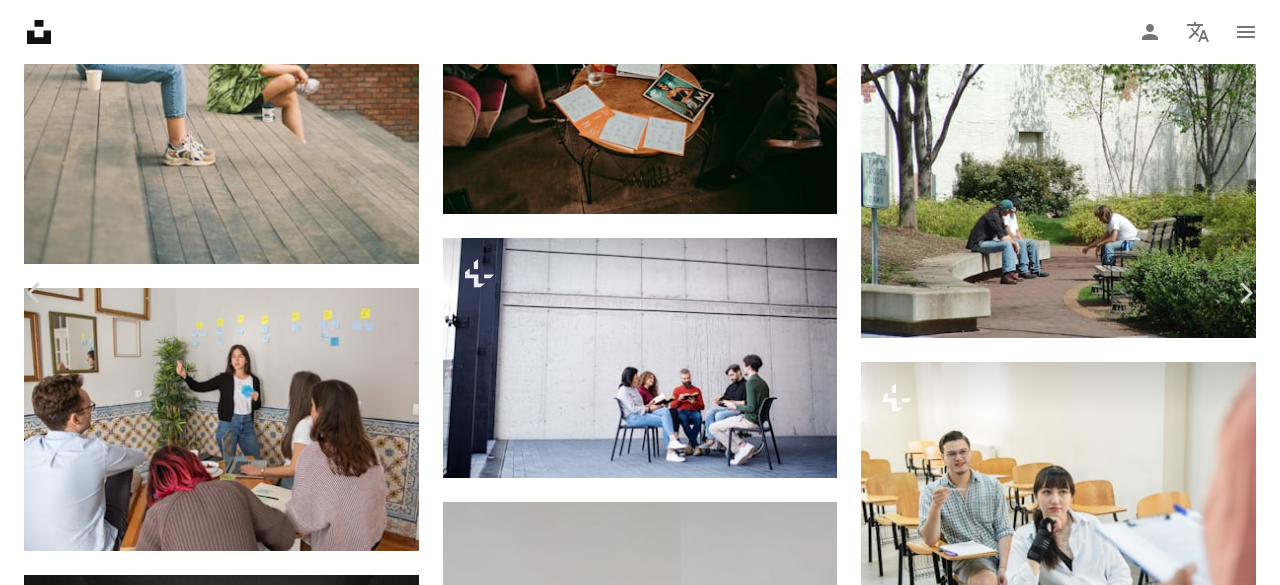 scroll, scrollTop: 83, scrollLeft: 0, axis: vertical 